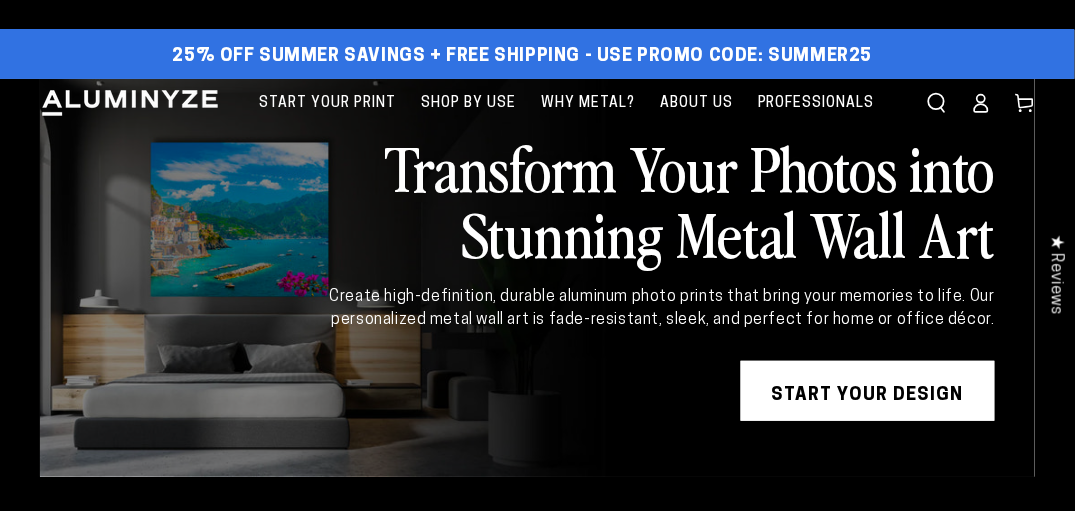 scroll, scrollTop: 0, scrollLeft: 0, axis: both 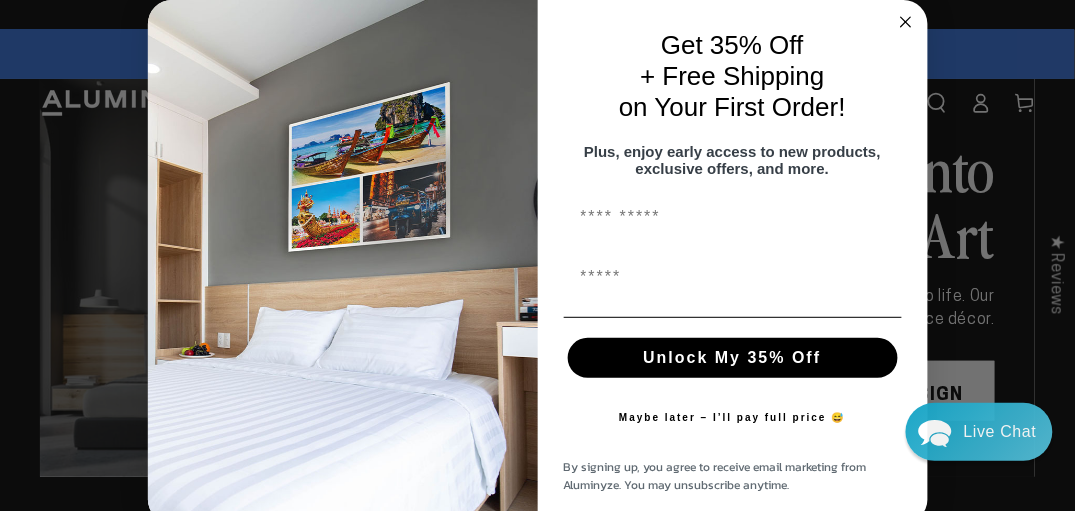 click on "First Name" at bounding box center [733, 217] 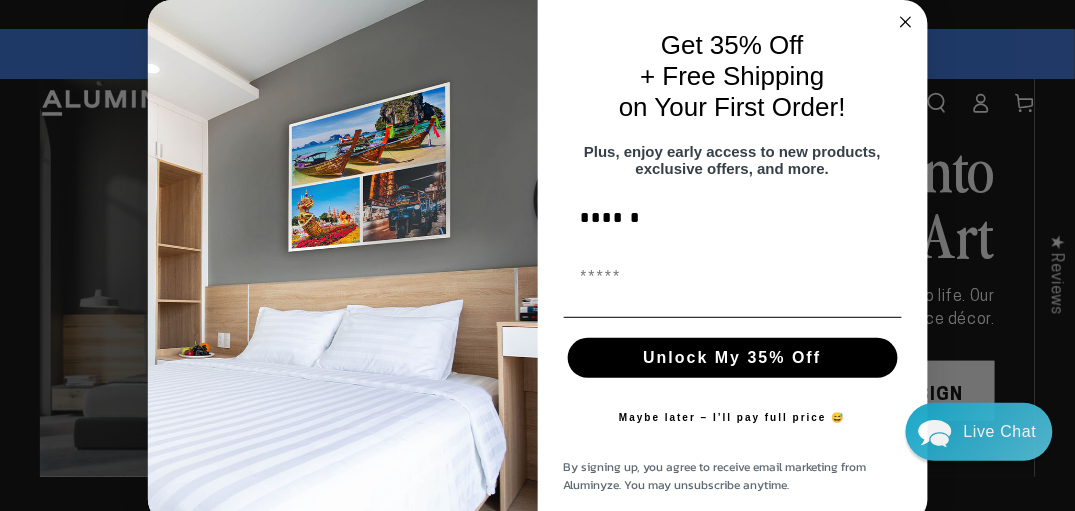 type on "**********" 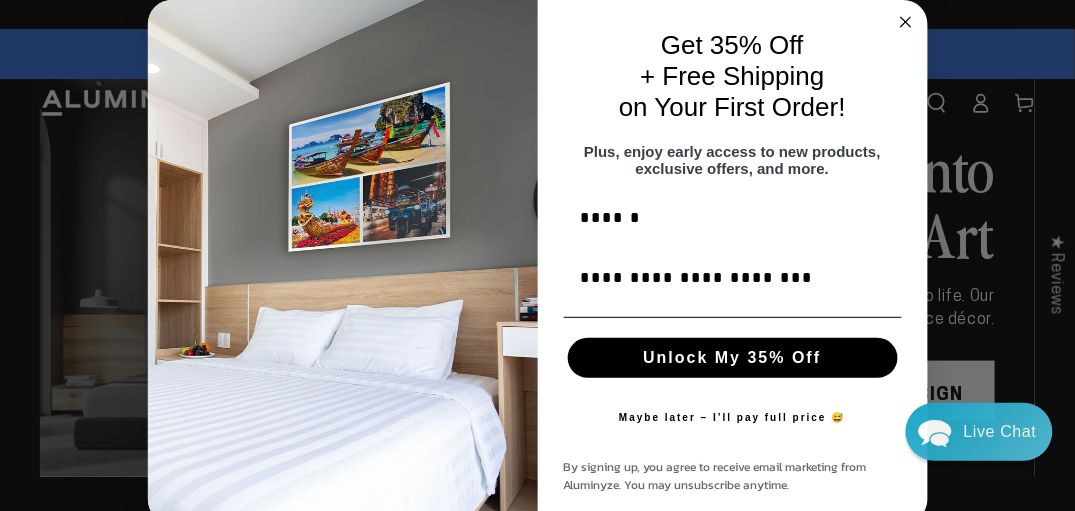 click on "Unlock My 35% Off" at bounding box center [733, 358] 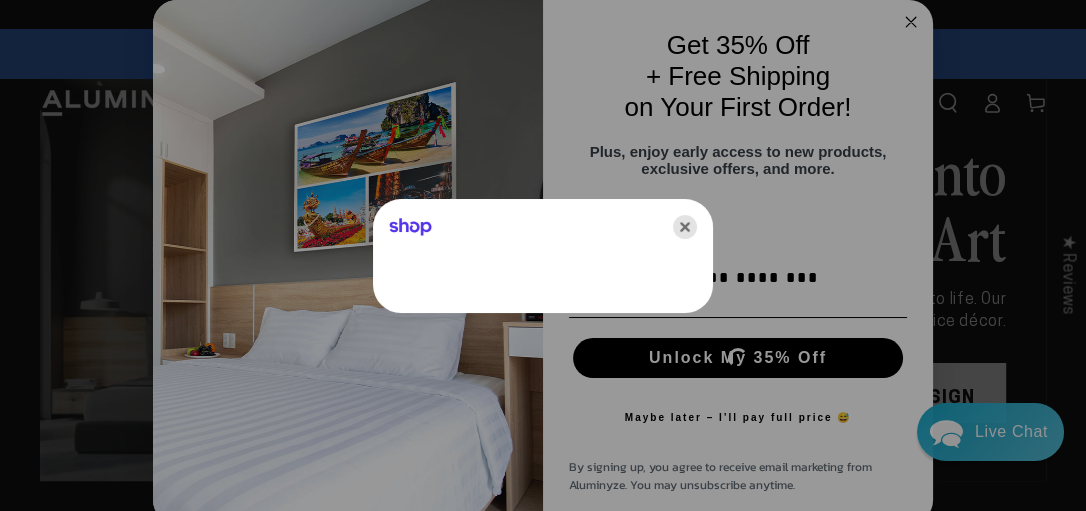 click 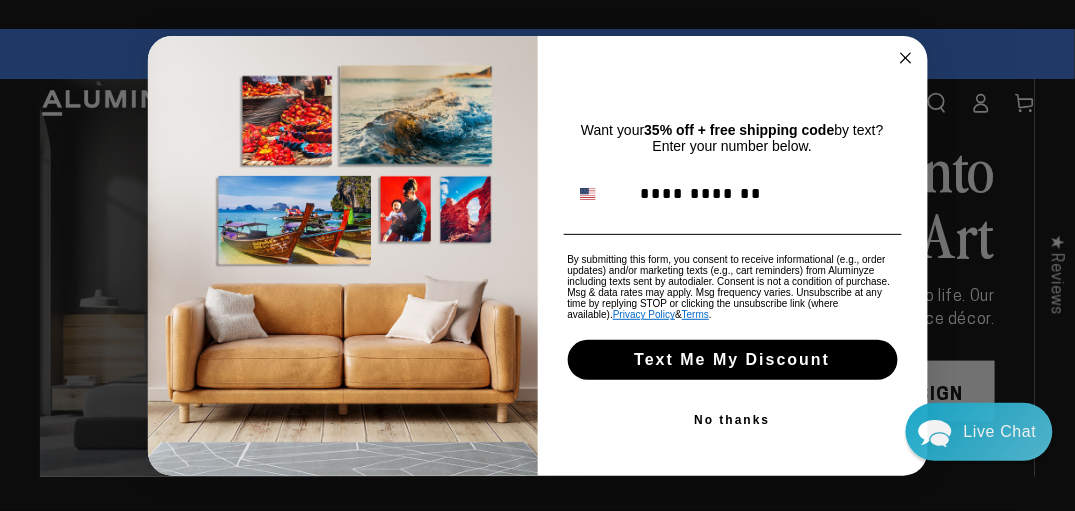 type on "**********" 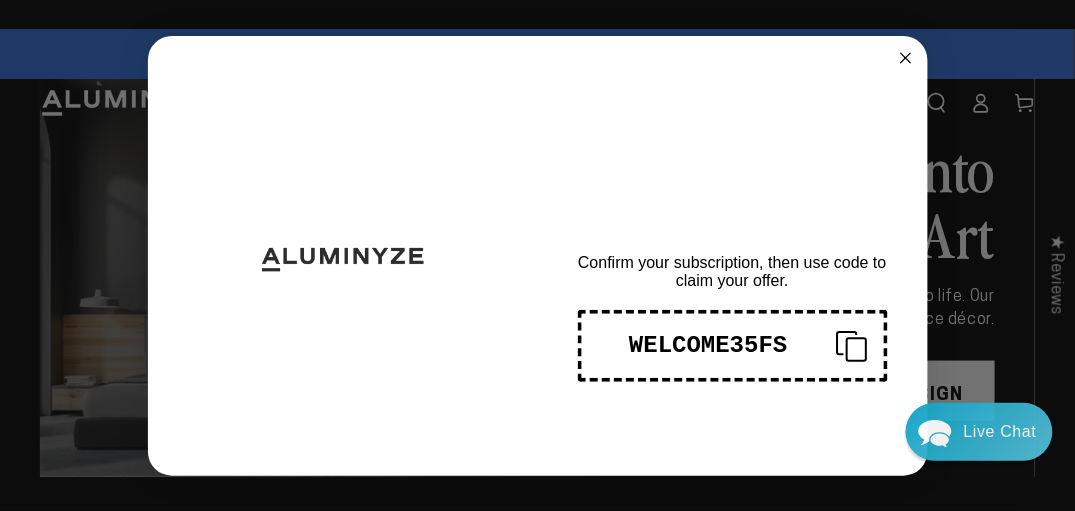drag, startPoint x: 785, startPoint y: 338, endPoint x: 615, endPoint y: 347, distance: 170.23807 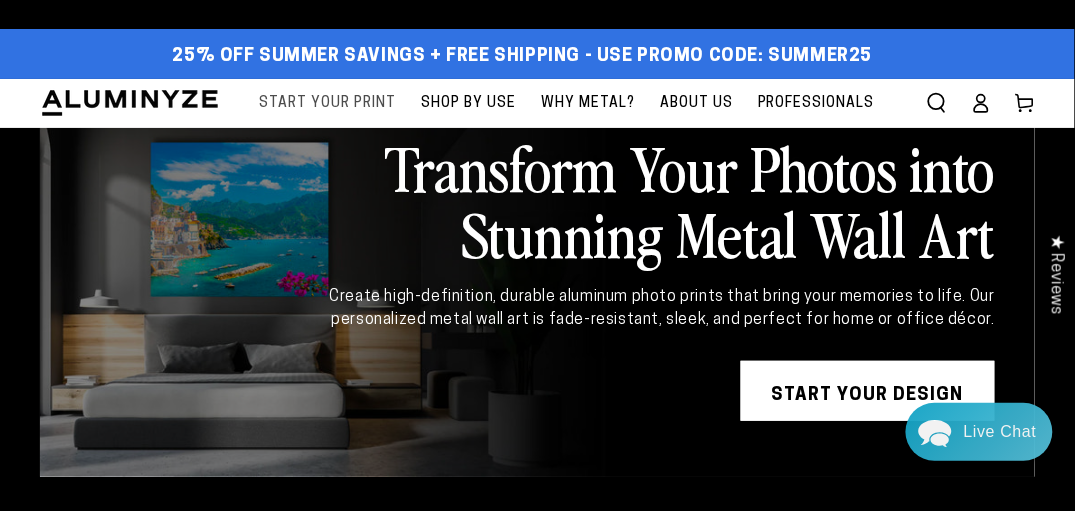 click on "Start Your Print" at bounding box center (327, 103) 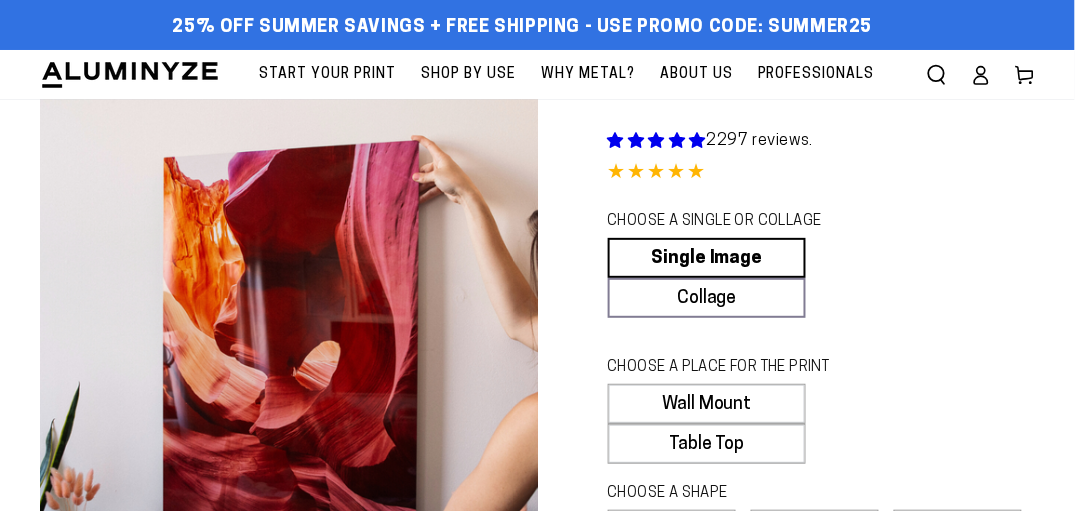 scroll, scrollTop: 0, scrollLeft: 0, axis: both 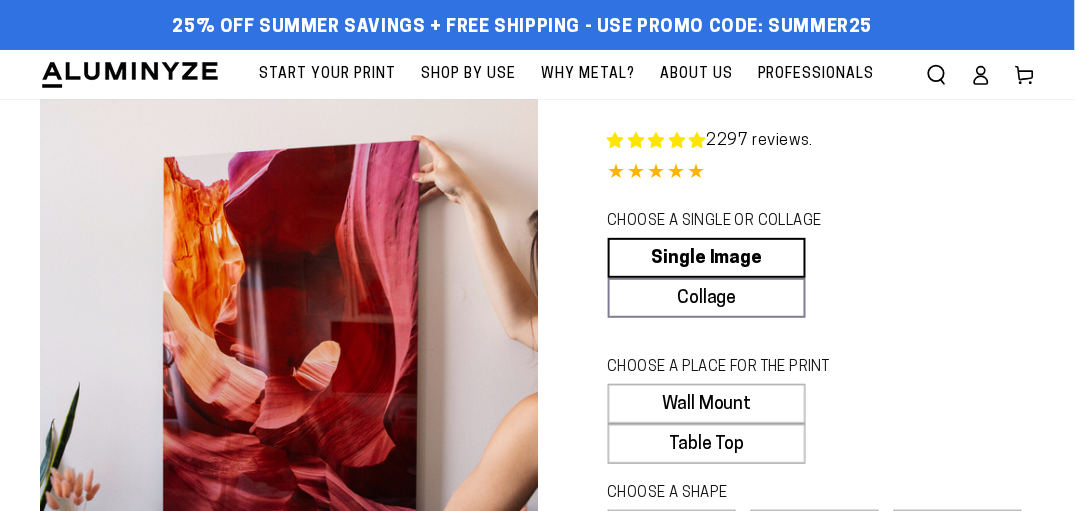 select on "**********" 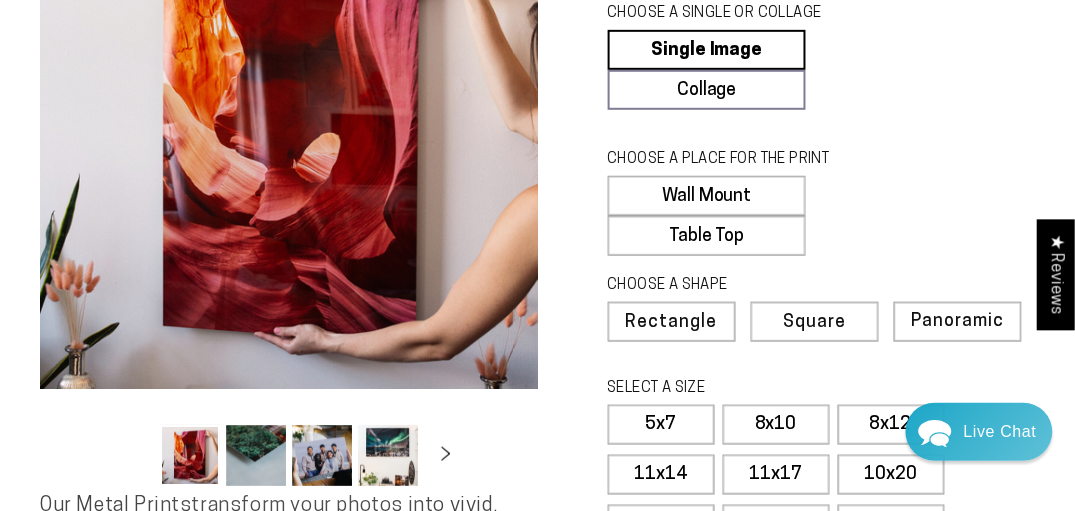 scroll, scrollTop: 266, scrollLeft: 0, axis: vertical 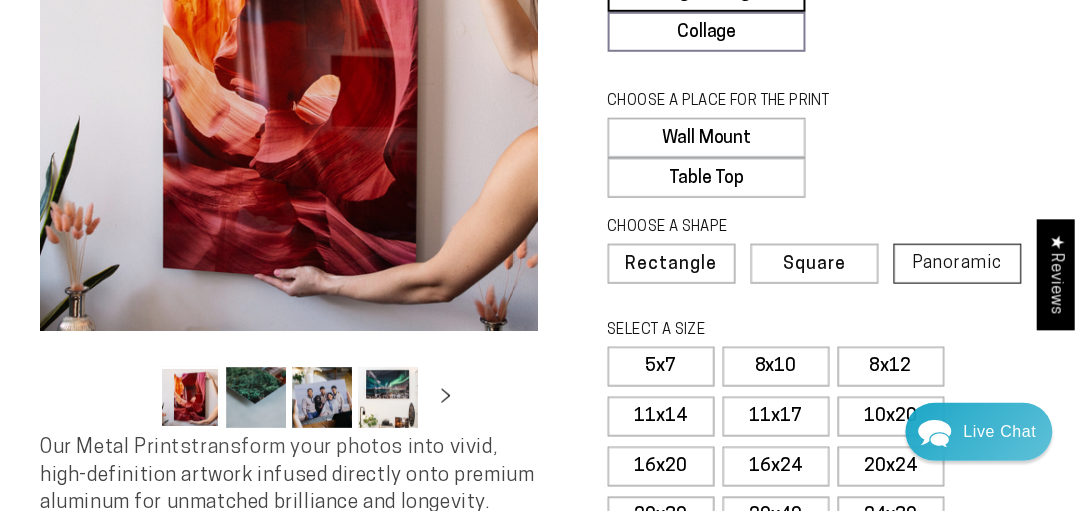 click on "Panoramic" at bounding box center [958, 263] 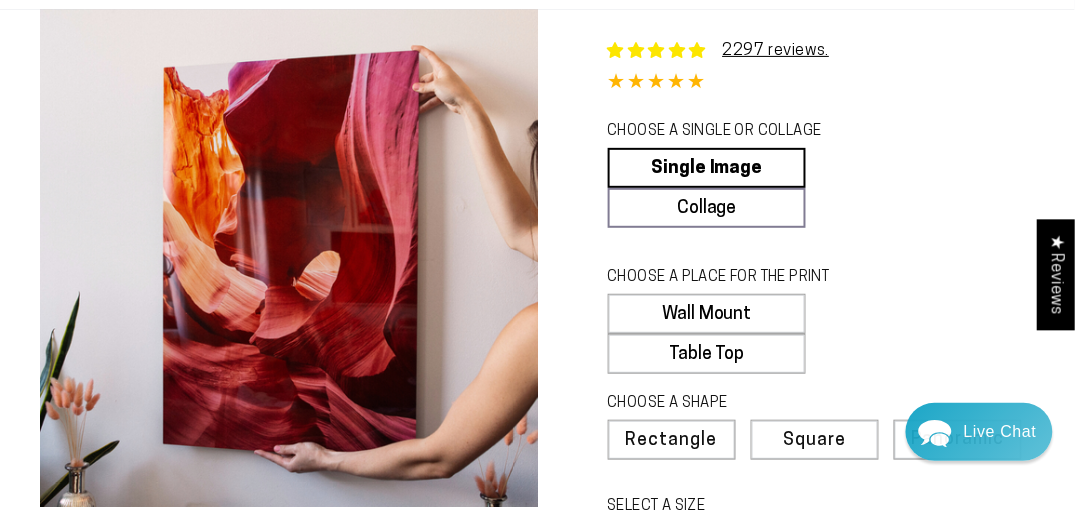 scroll, scrollTop: 66, scrollLeft: 0, axis: vertical 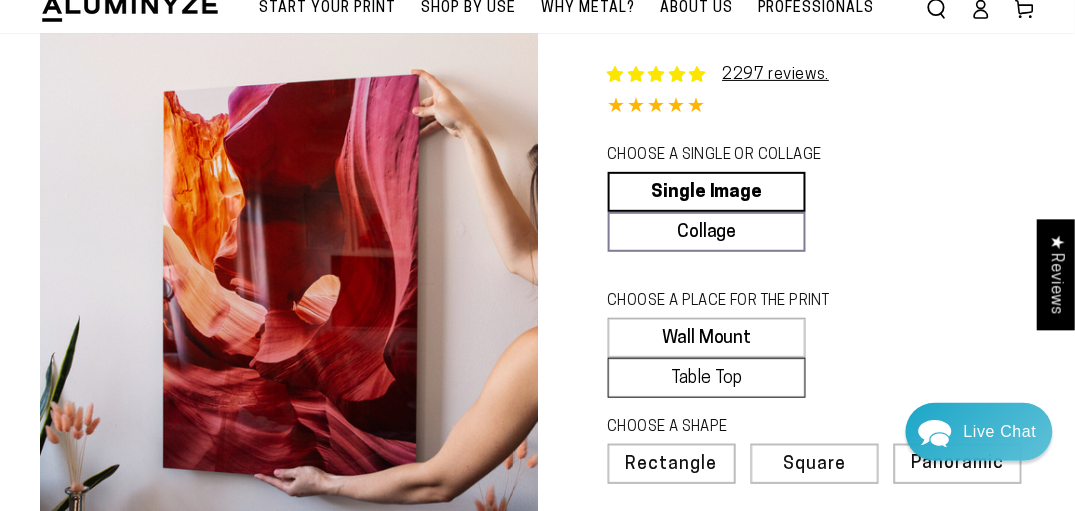 click on "Table Top" at bounding box center [707, 378] 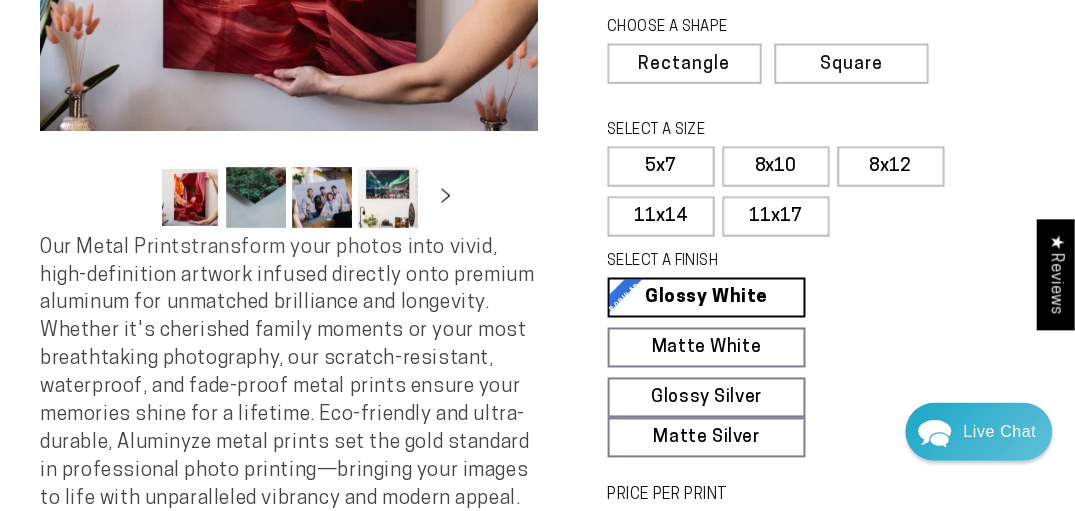 scroll, scrollTop: 466, scrollLeft: 0, axis: vertical 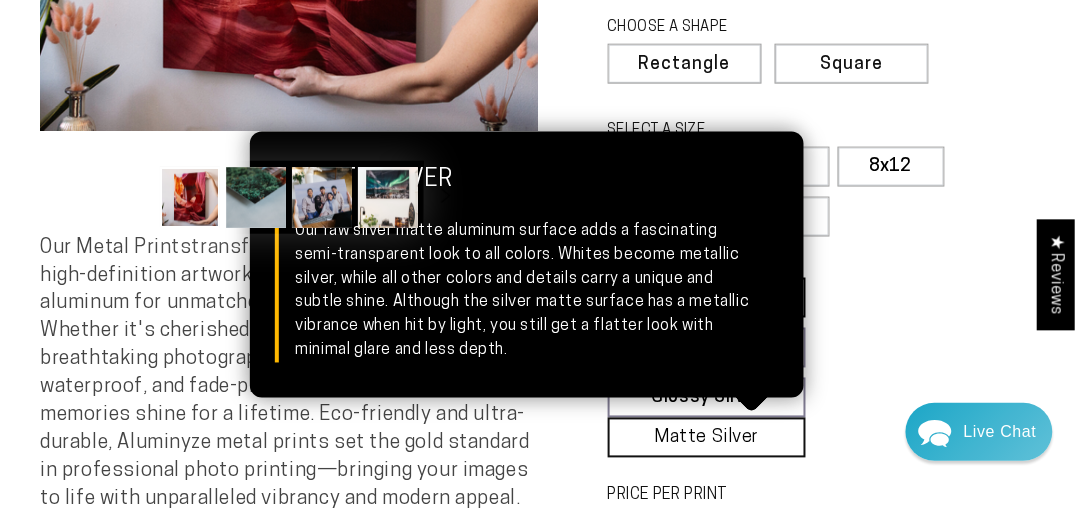 click on "Matte Silver
Matte Silver
Our raw silver matte aluminum surface adds a fascinating semi-transparent look to all colors. Whites become metallic silver, while all other colors and details carry a unique and subtle shine. Although the silver matte surface has a metallic vibrance when hit by light, you still get a flatter look with minimal glare and less depth." at bounding box center (707, 438) 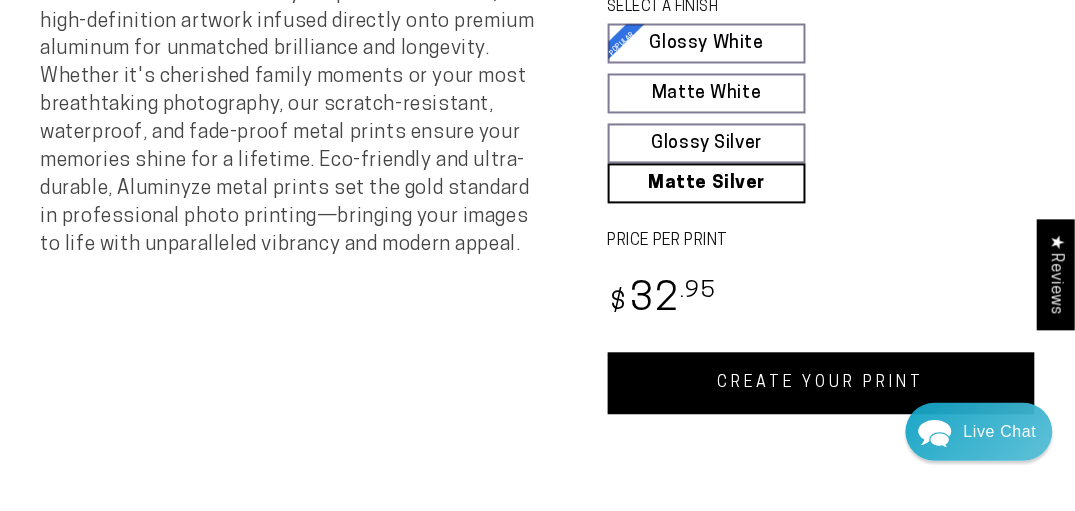 scroll, scrollTop: 866, scrollLeft: 0, axis: vertical 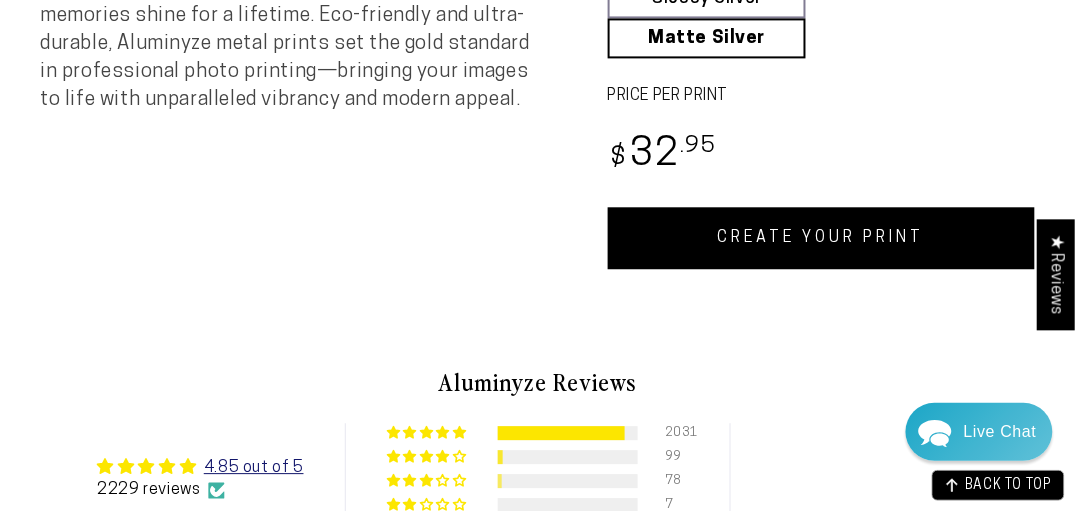 click on "CREATE YOUR PRINT" at bounding box center [822, 238] 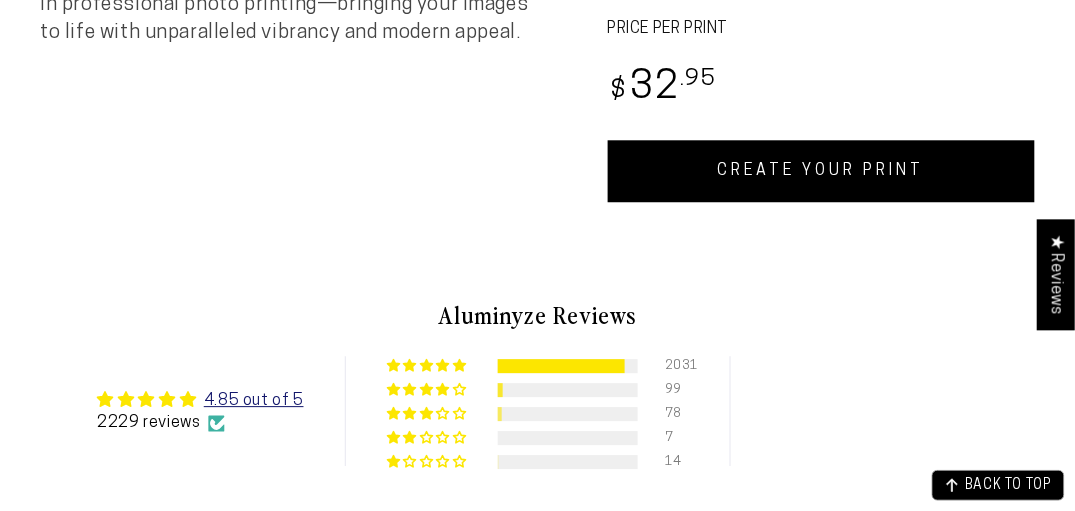 scroll, scrollTop: 0, scrollLeft: 0, axis: both 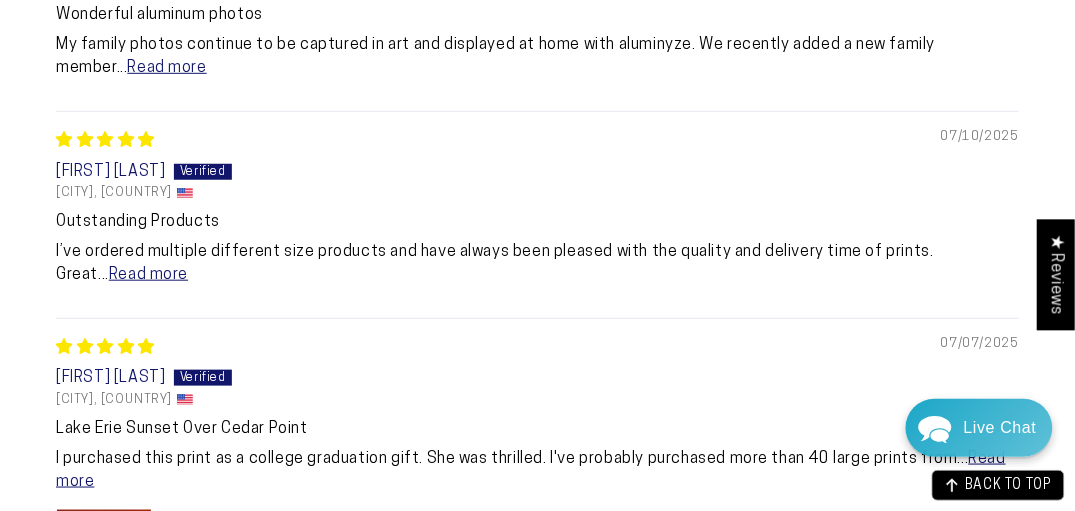 click on "Live Chat" at bounding box center [1000, 428] 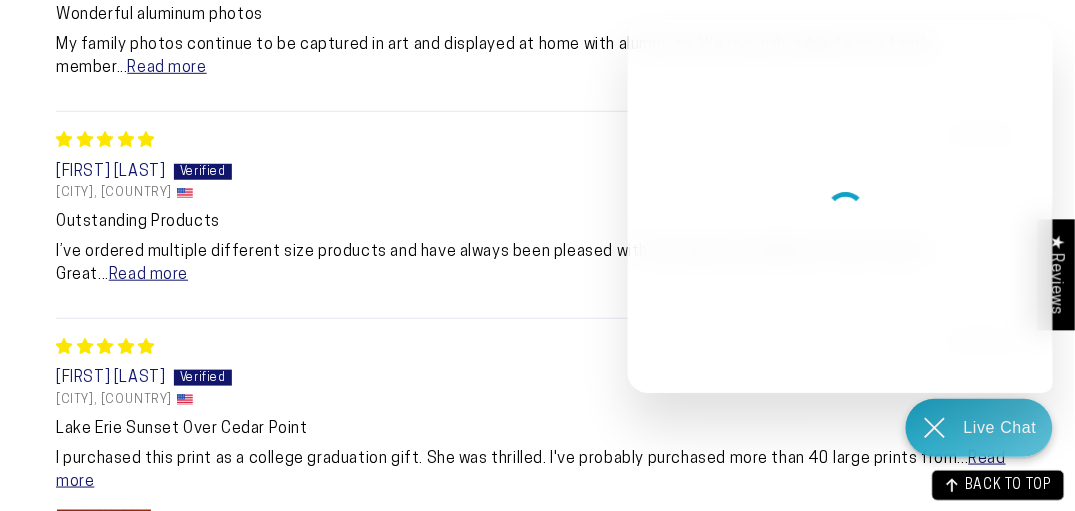 scroll, scrollTop: 0, scrollLeft: 0, axis: both 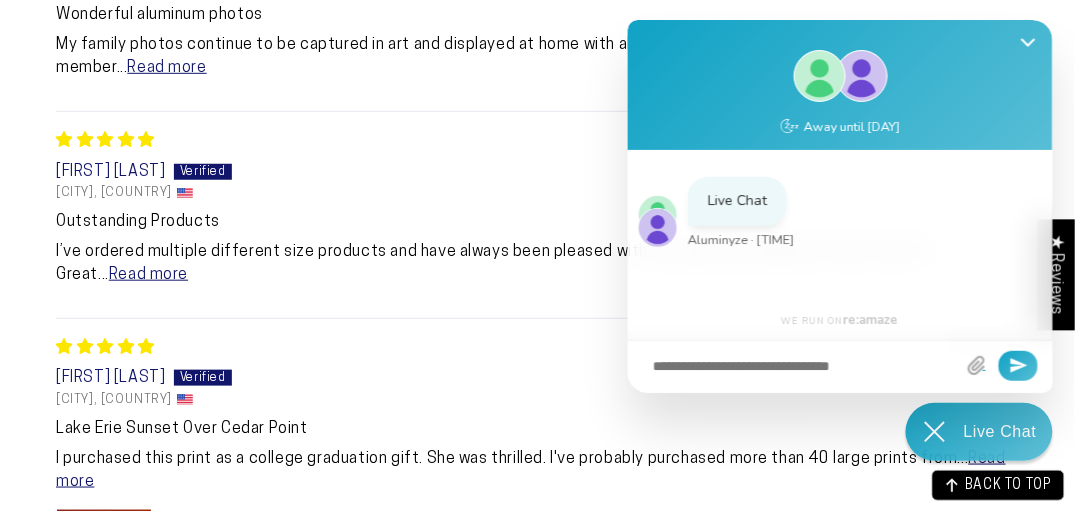 type on "*" 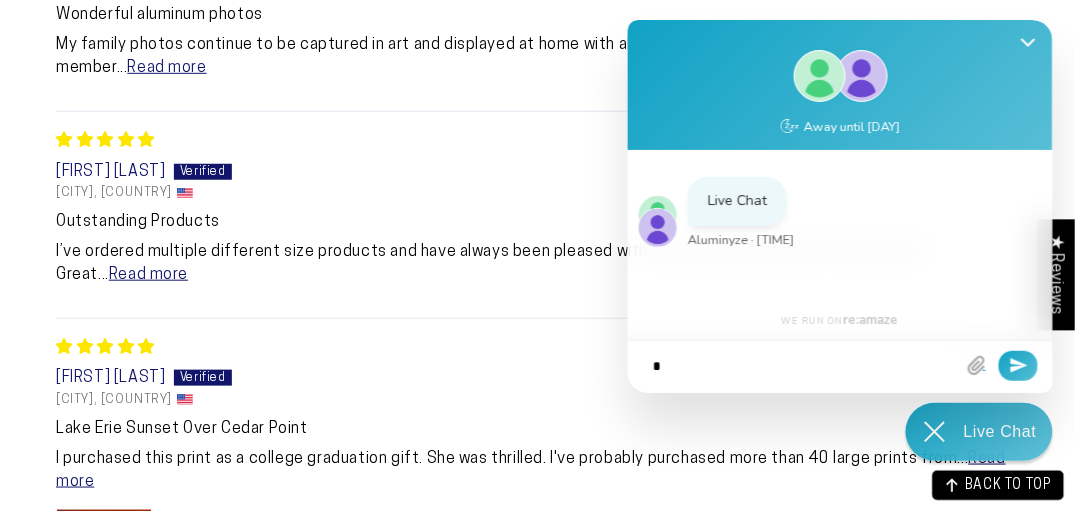type on "**" 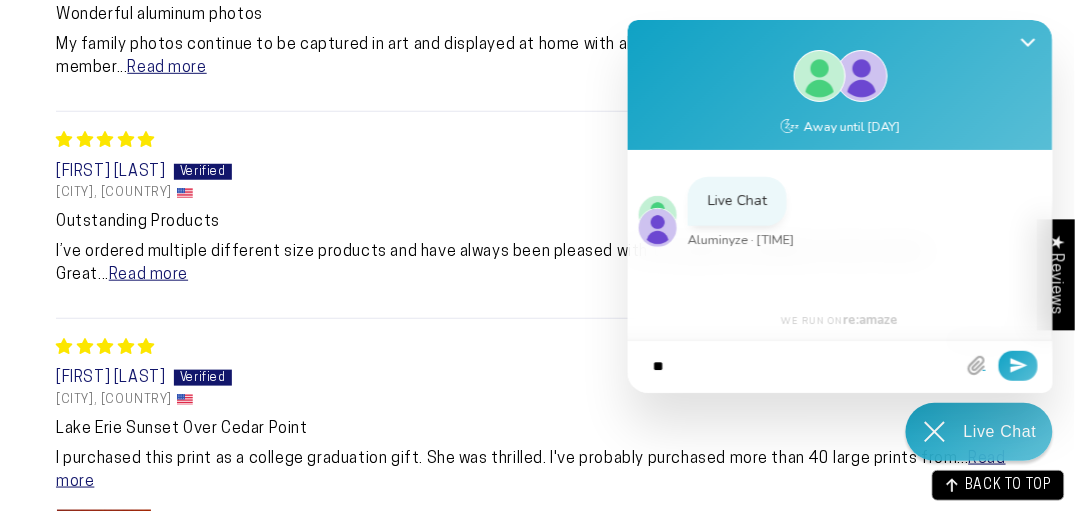 type on "**" 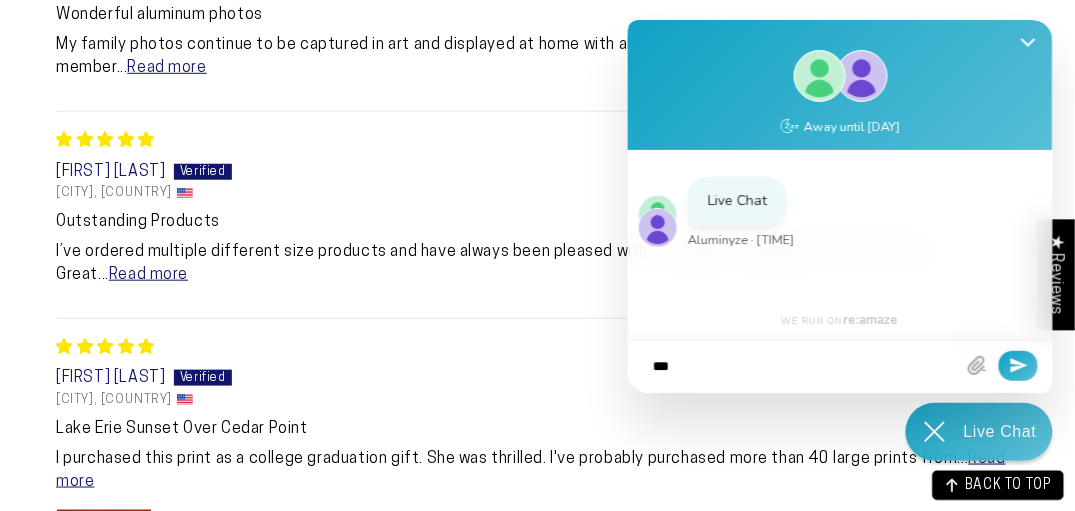 type on "****" 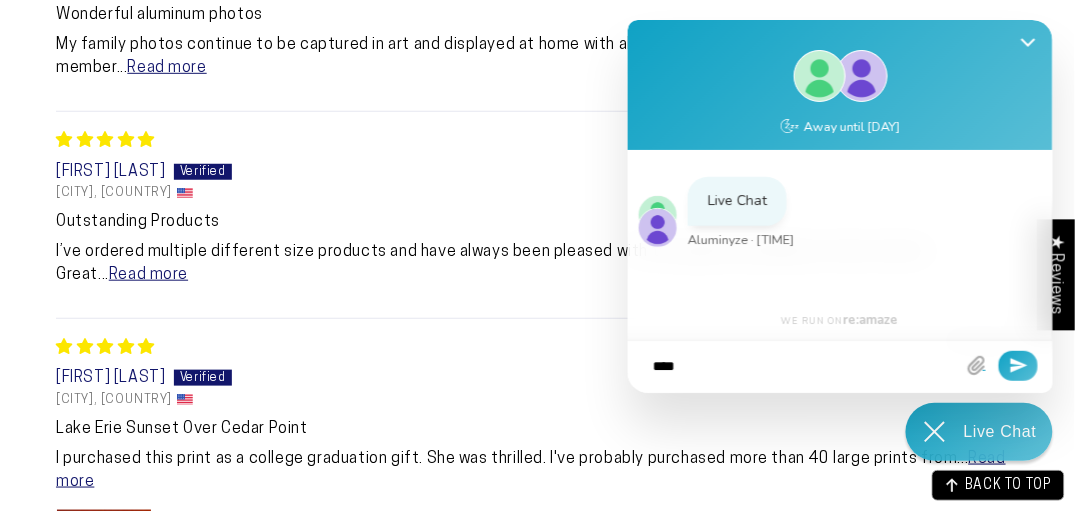 type on "*****" 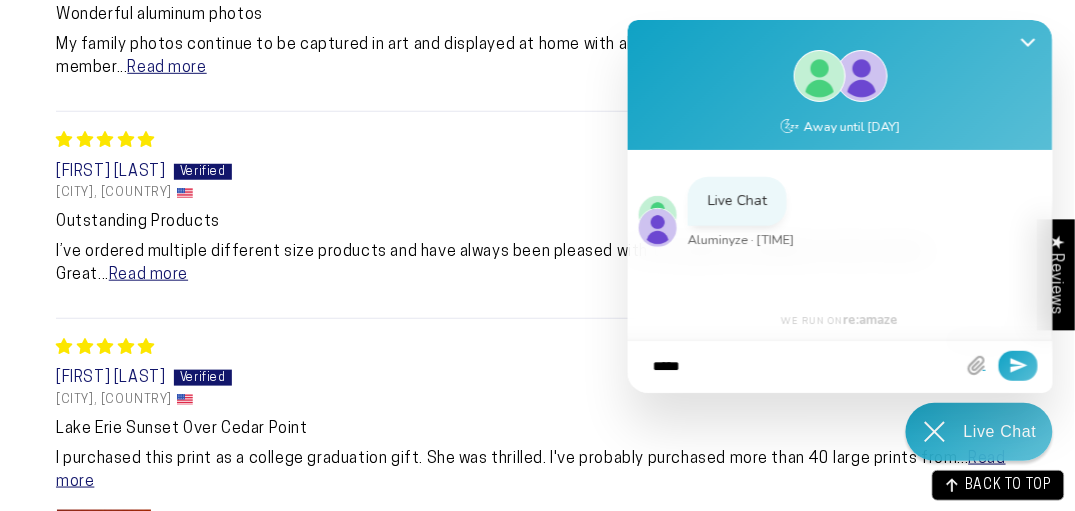 type on "******" 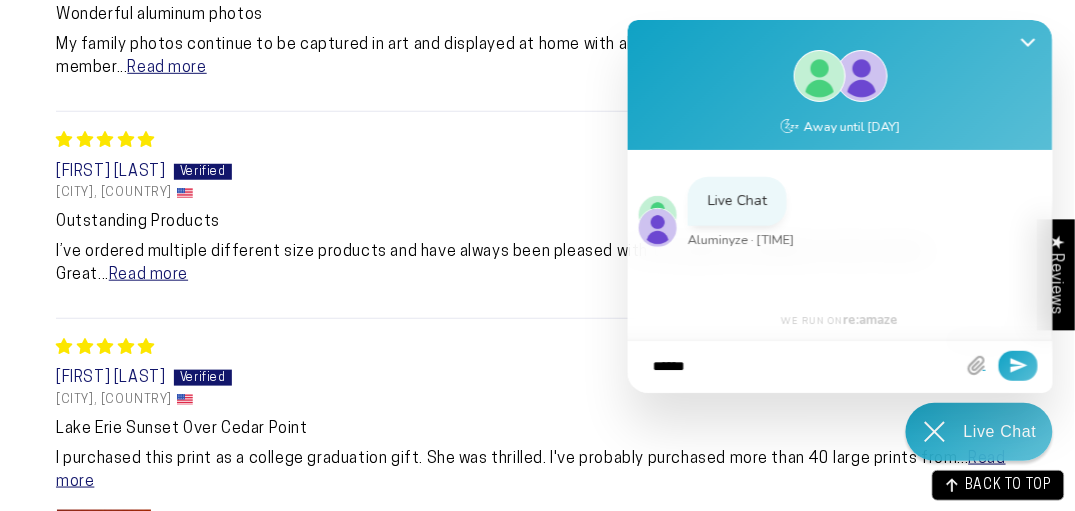 type on "******" 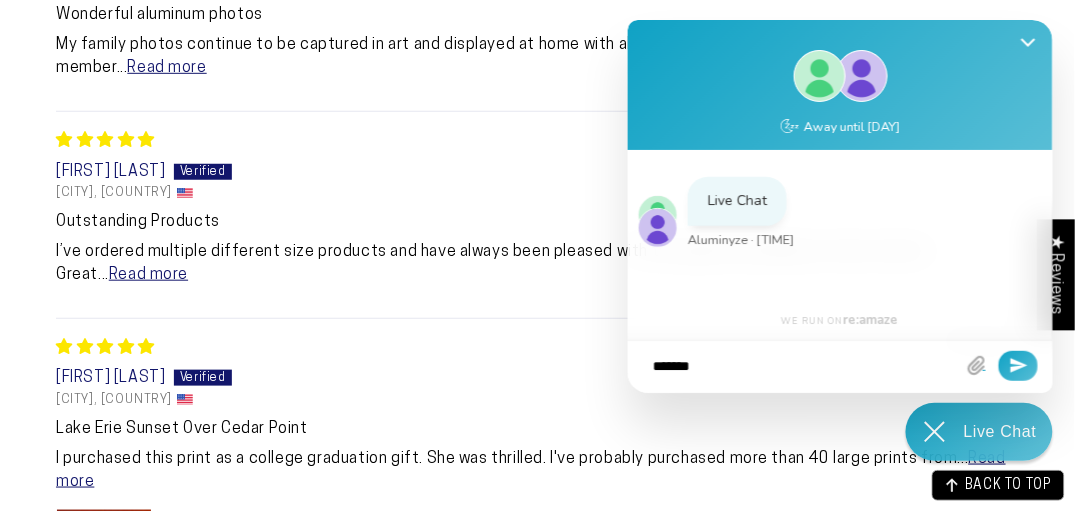 type on "********" 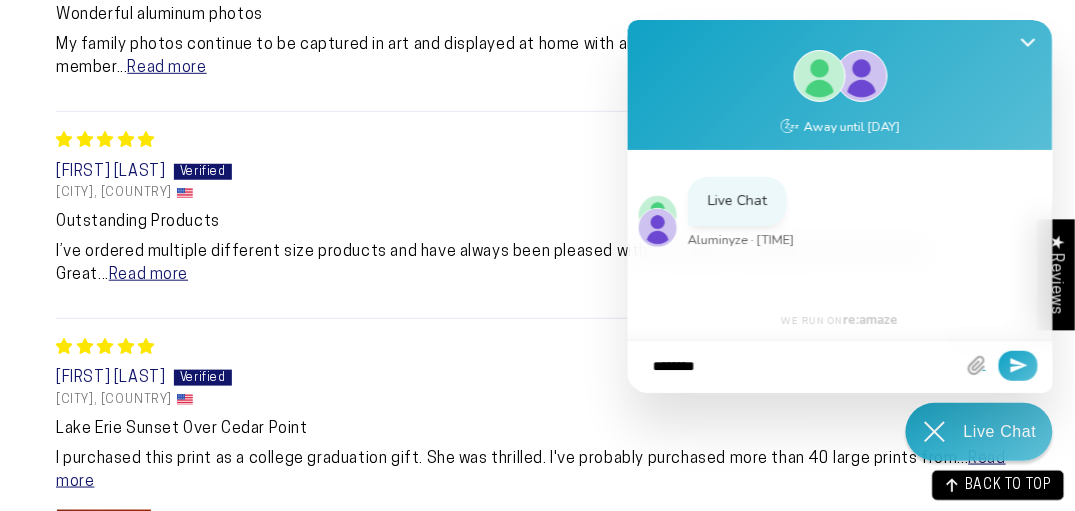 type on "*********" 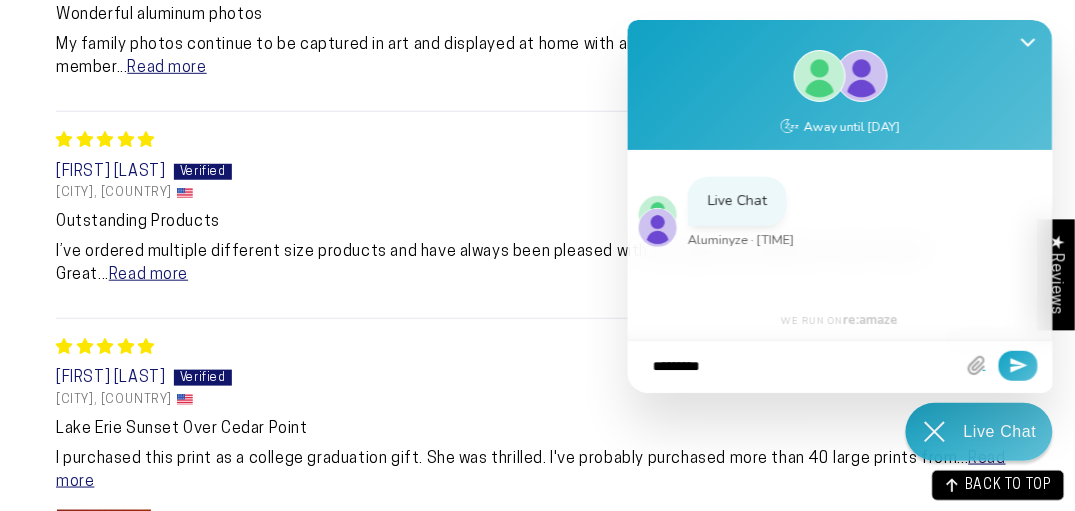 type on "**********" 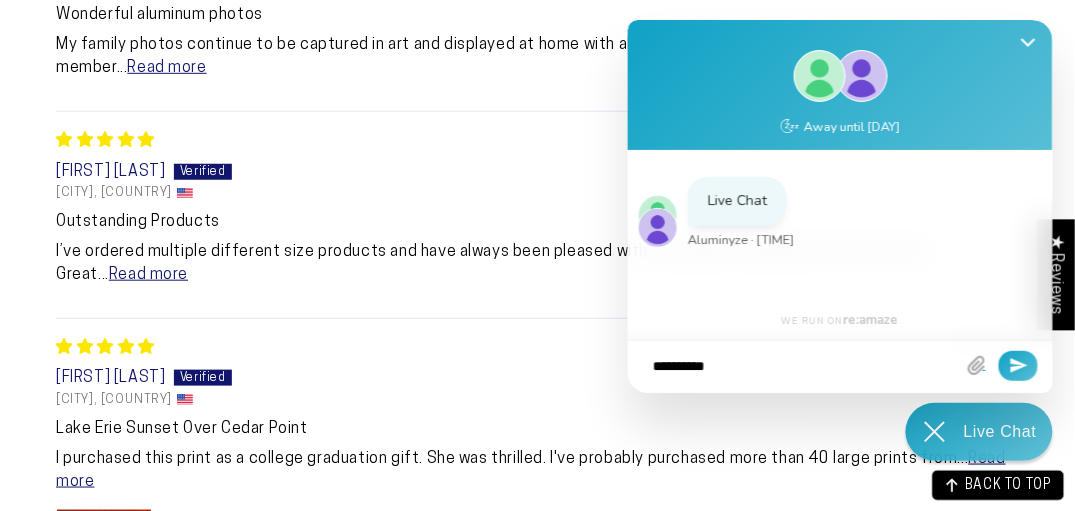 type on "**********" 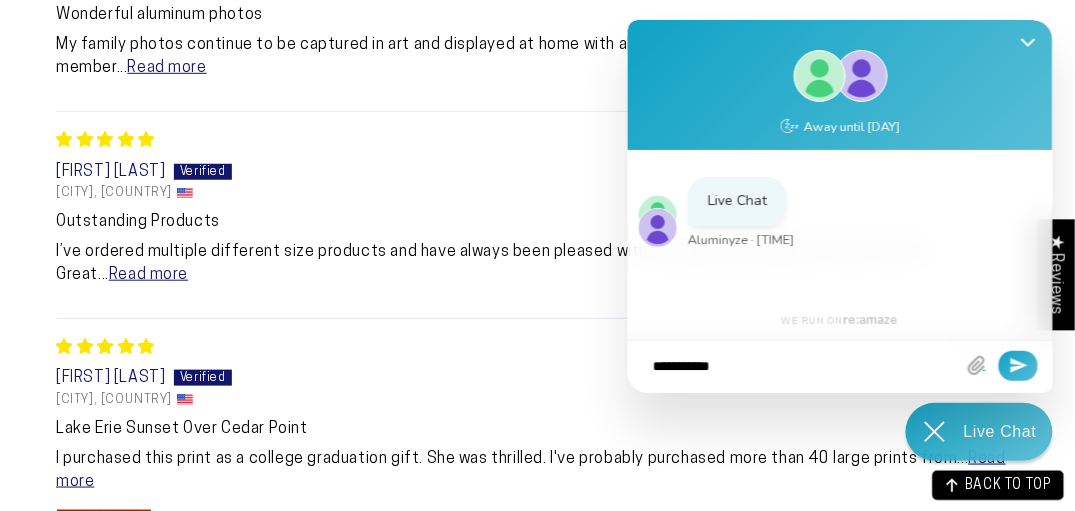type on "**********" 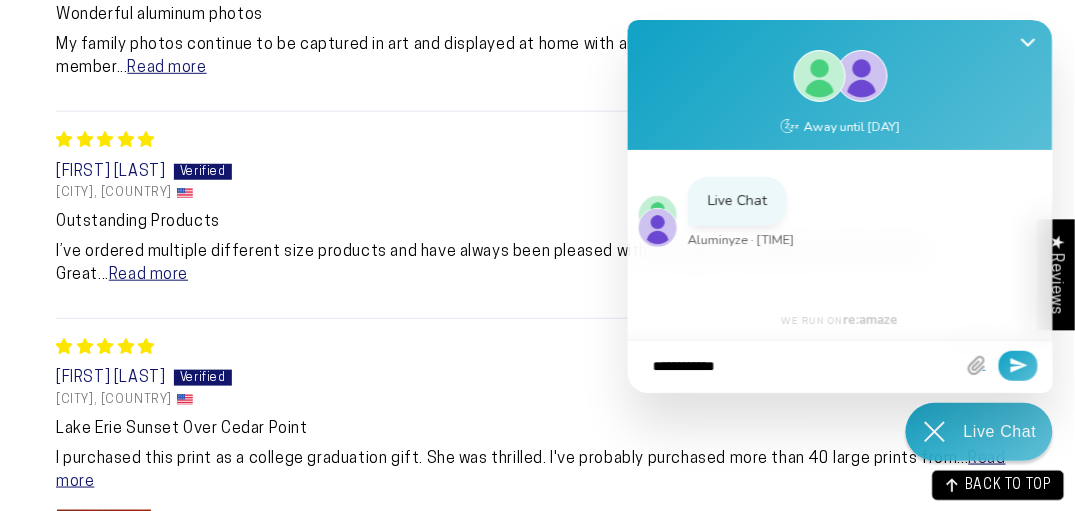type on "**********" 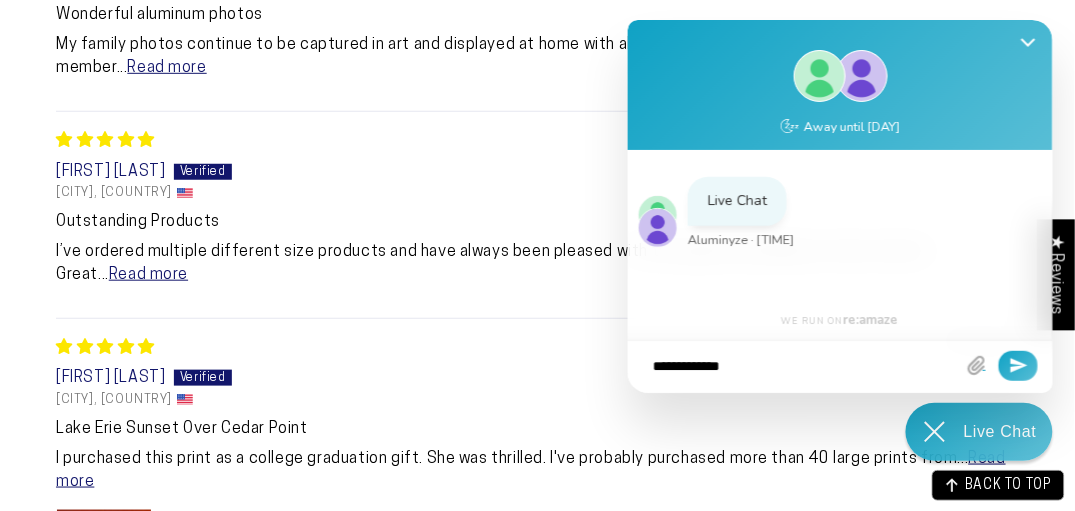 type on "**********" 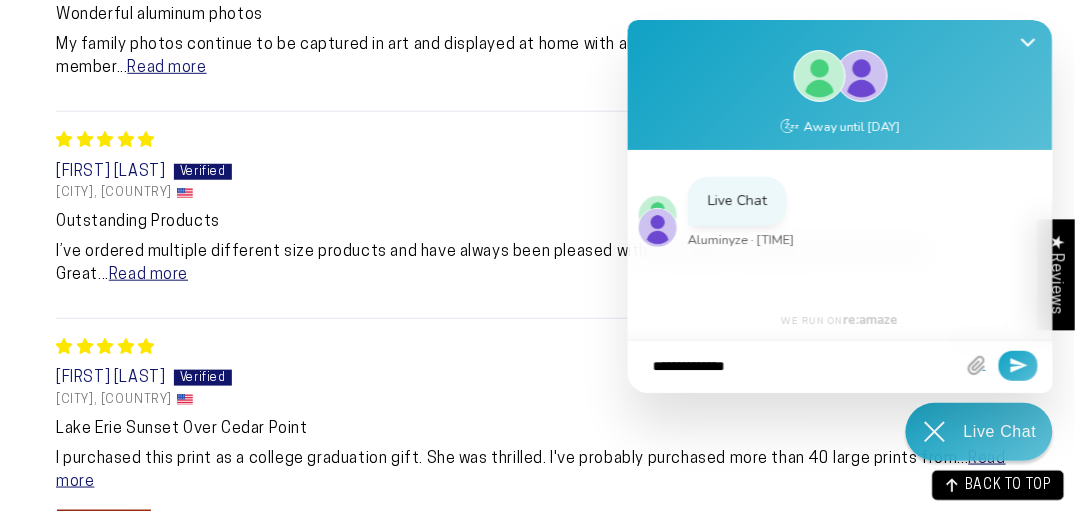 type on "**********" 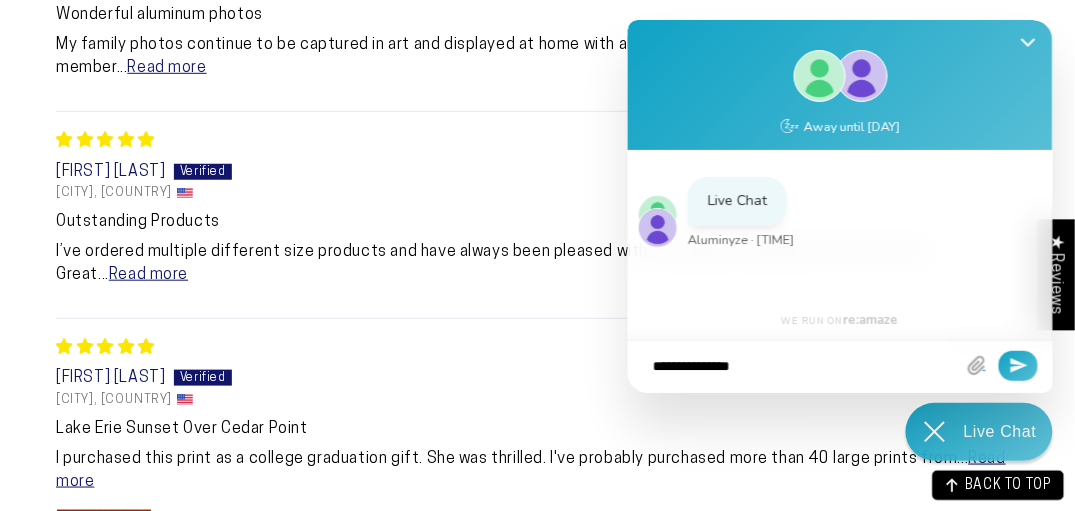 type on "**********" 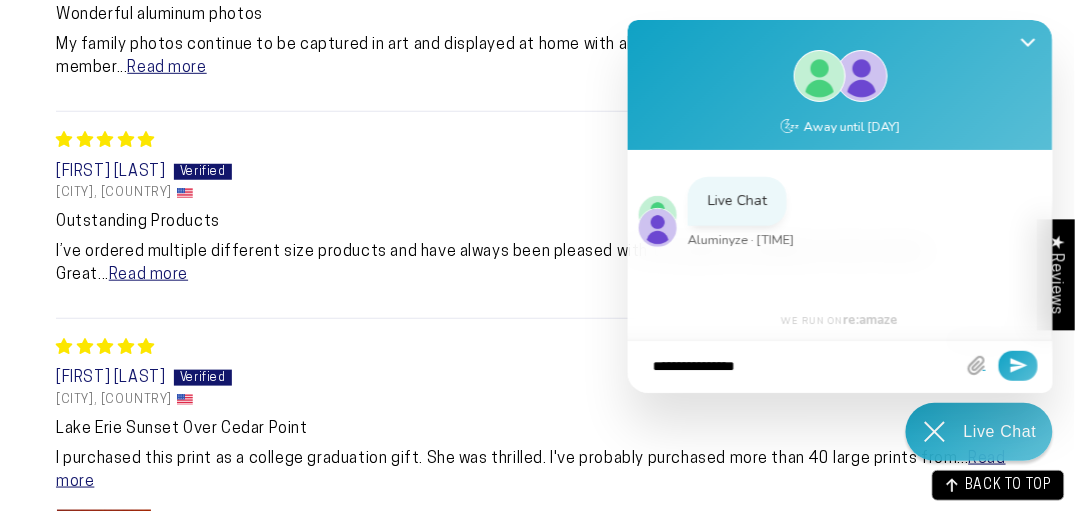 type on "**********" 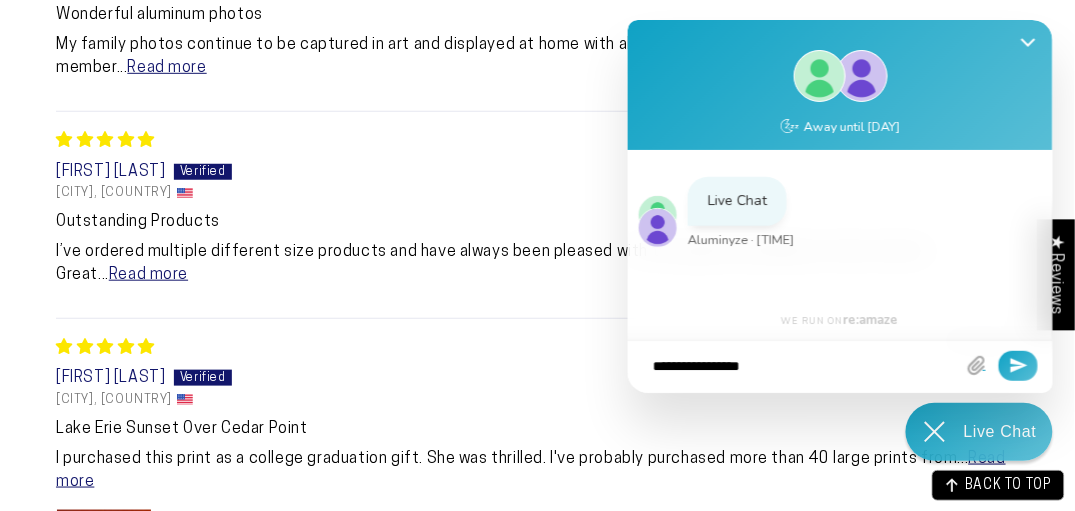type on "**********" 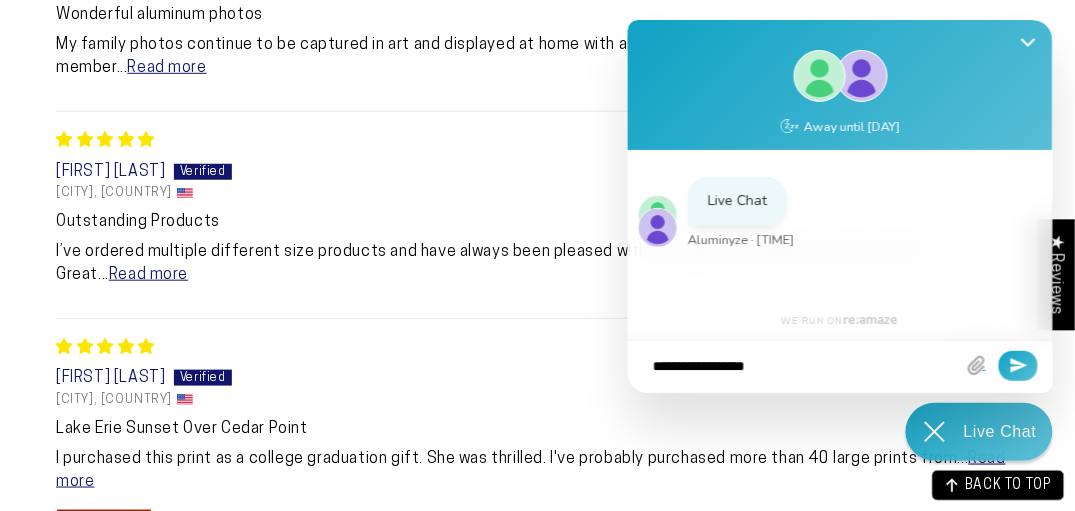 type on "**********" 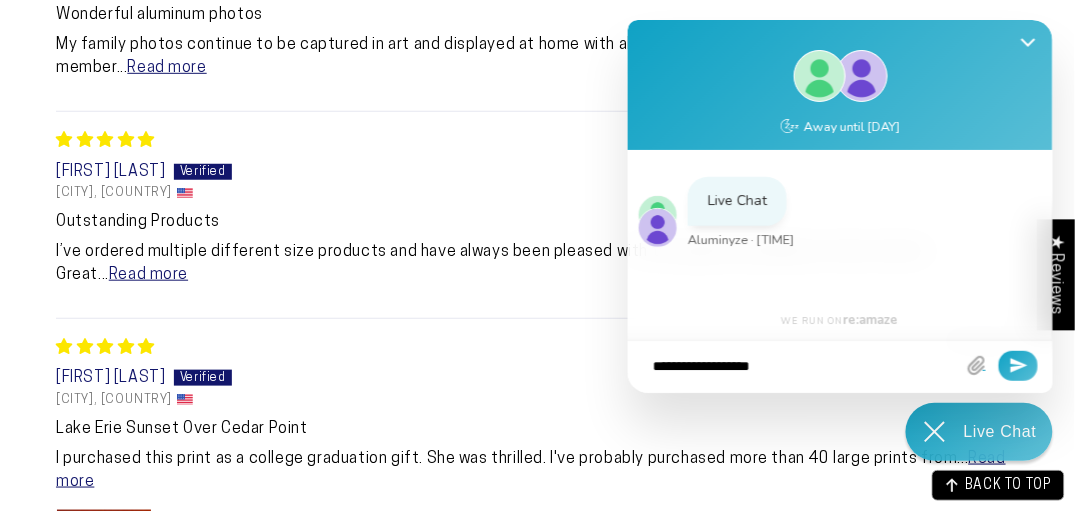 type on "**********" 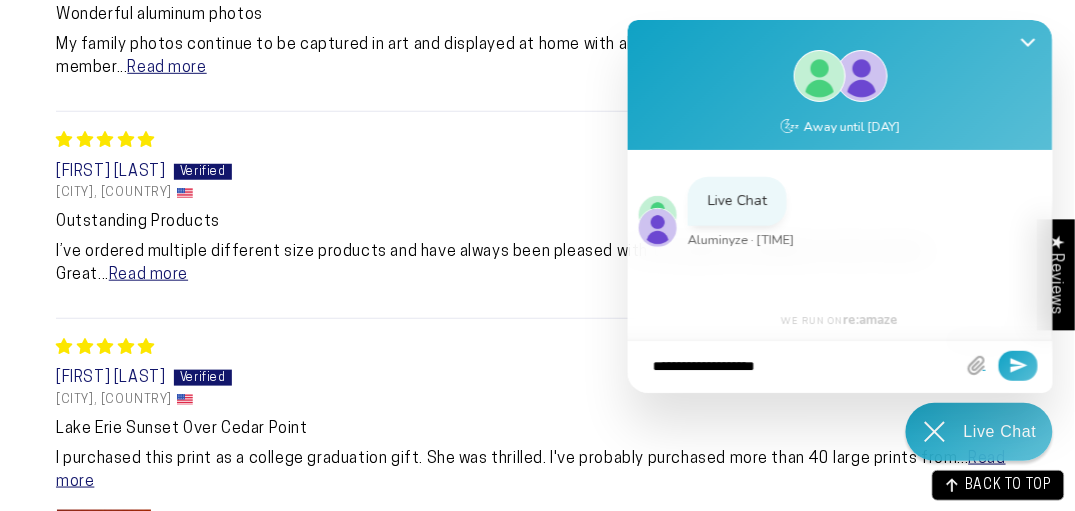 type on "**********" 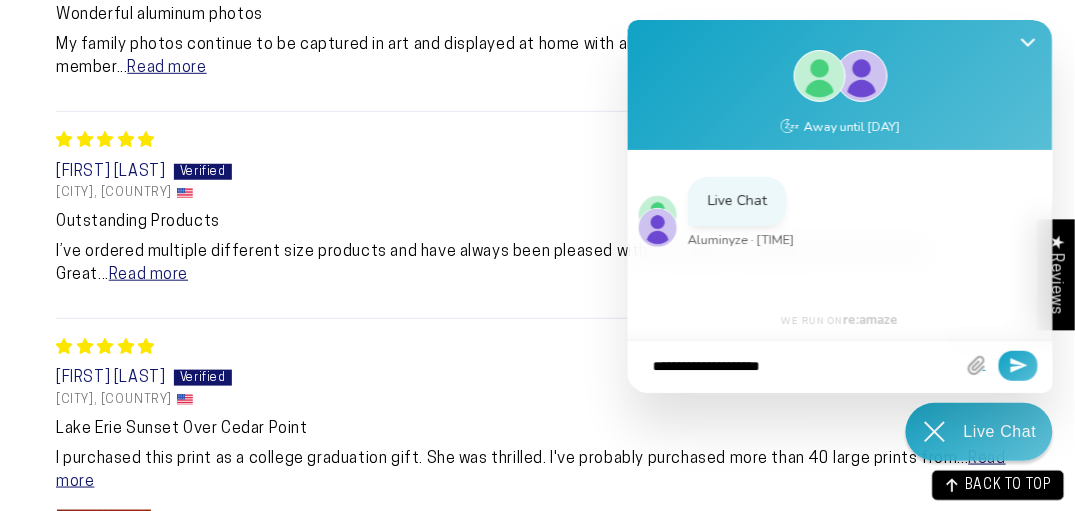 type on "**********" 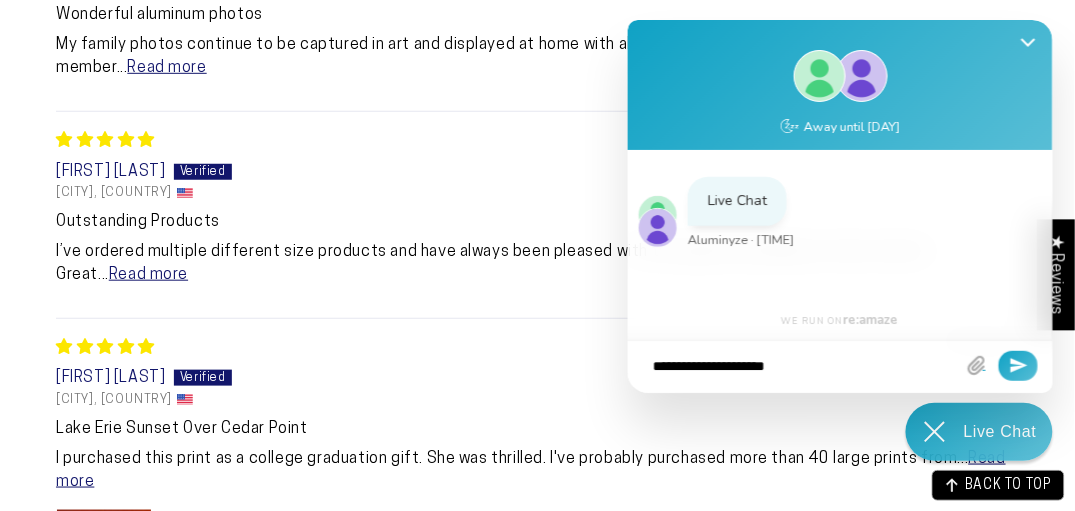 type on "**********" 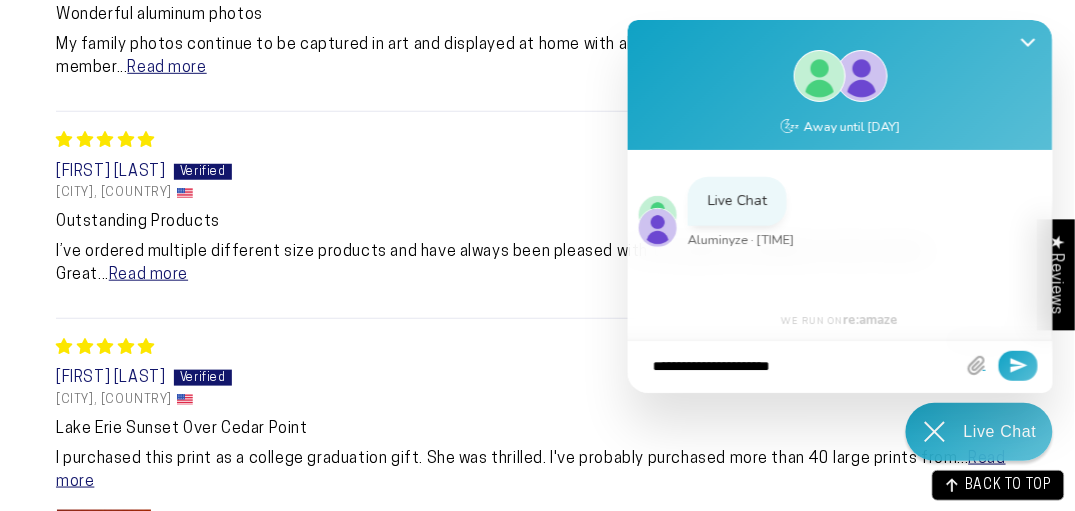 type on "**********" 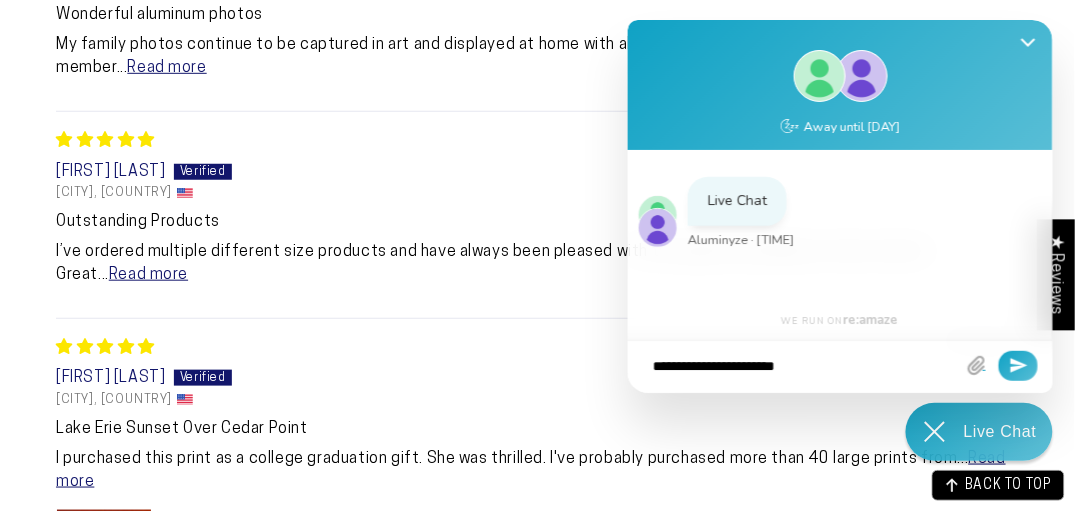 type on "**********" 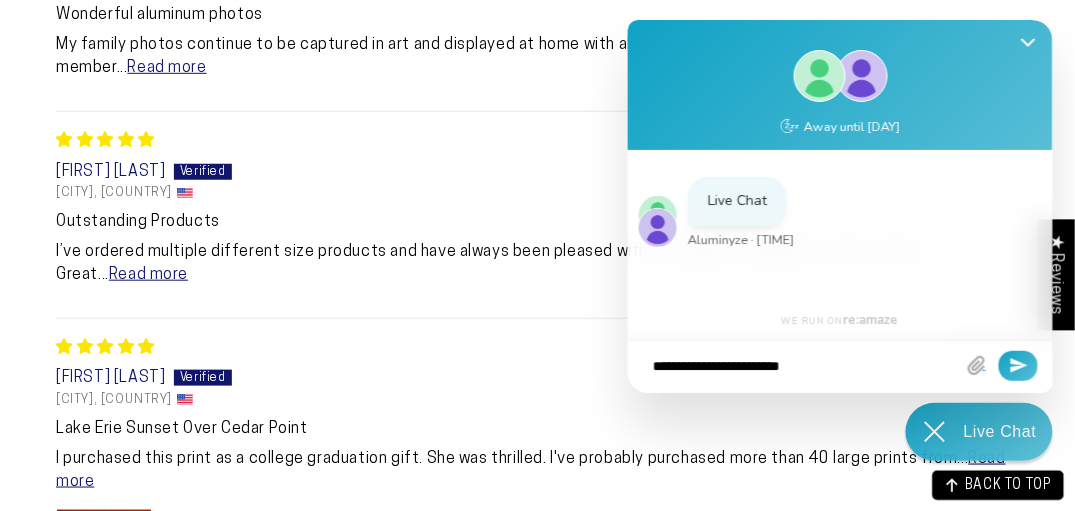 type on "**********" 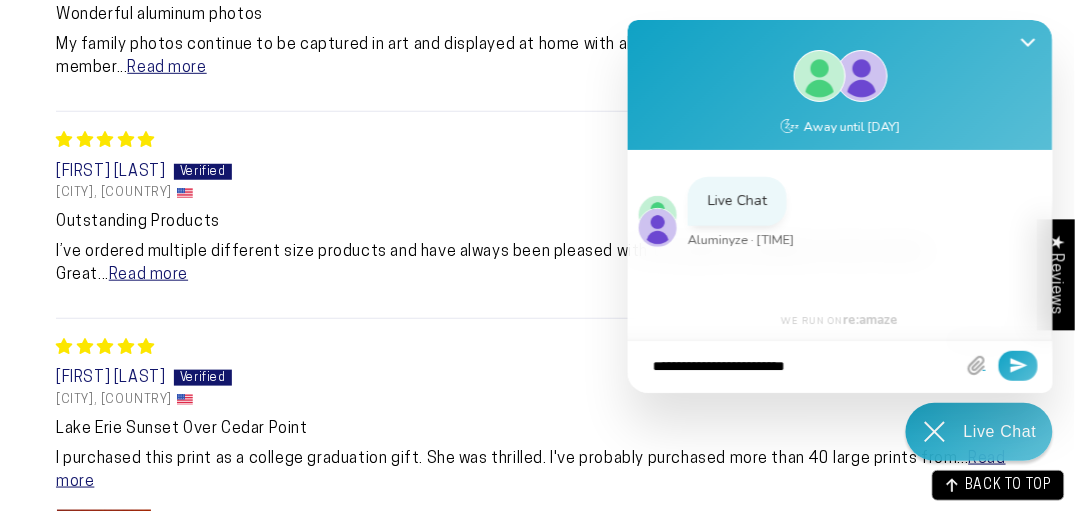 type on "**********" 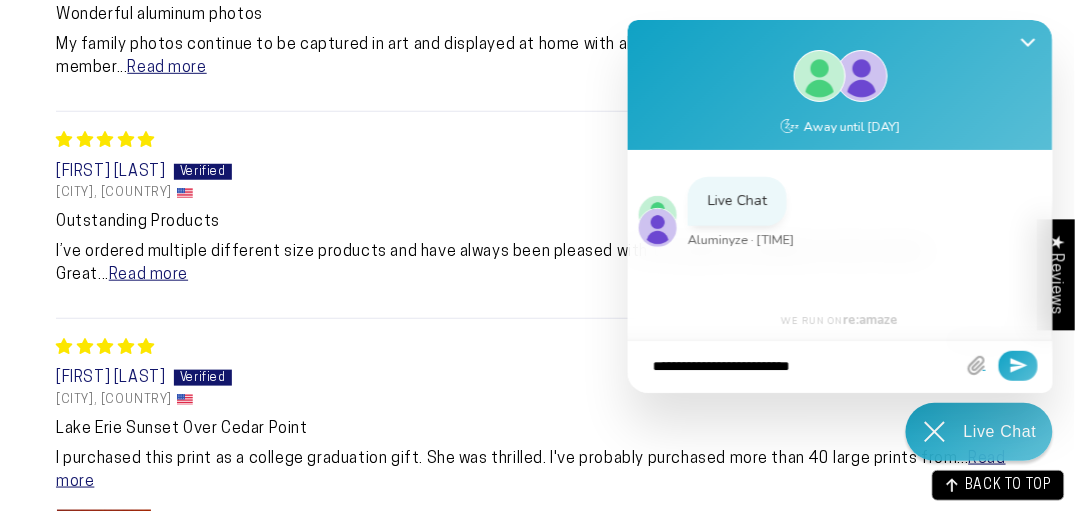 type on "**********" 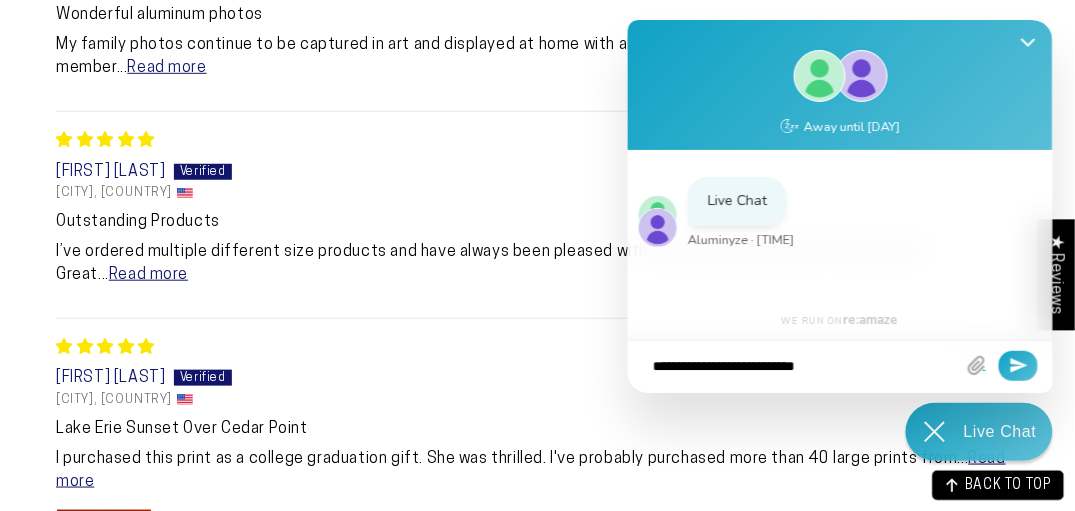 type on "**********" 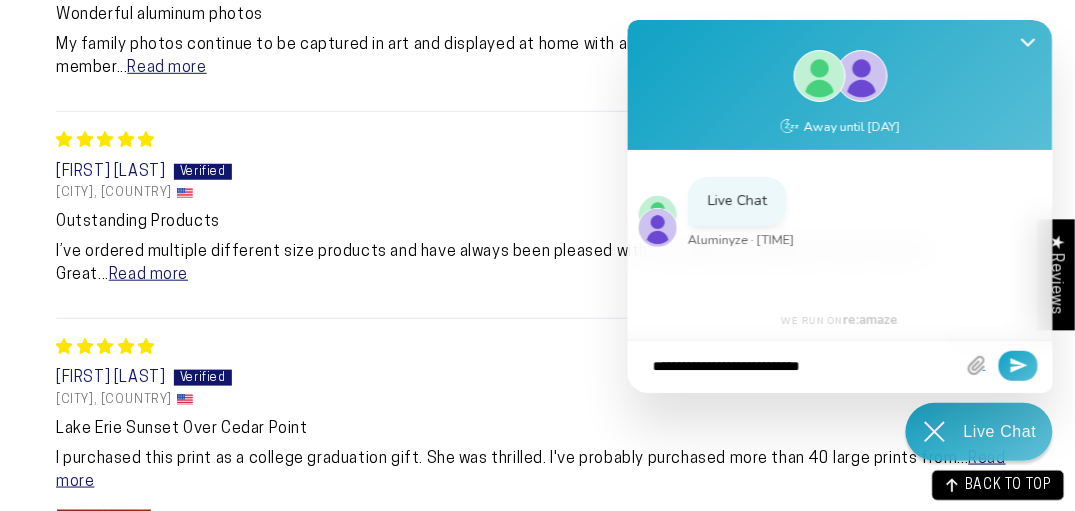 type on "**********" 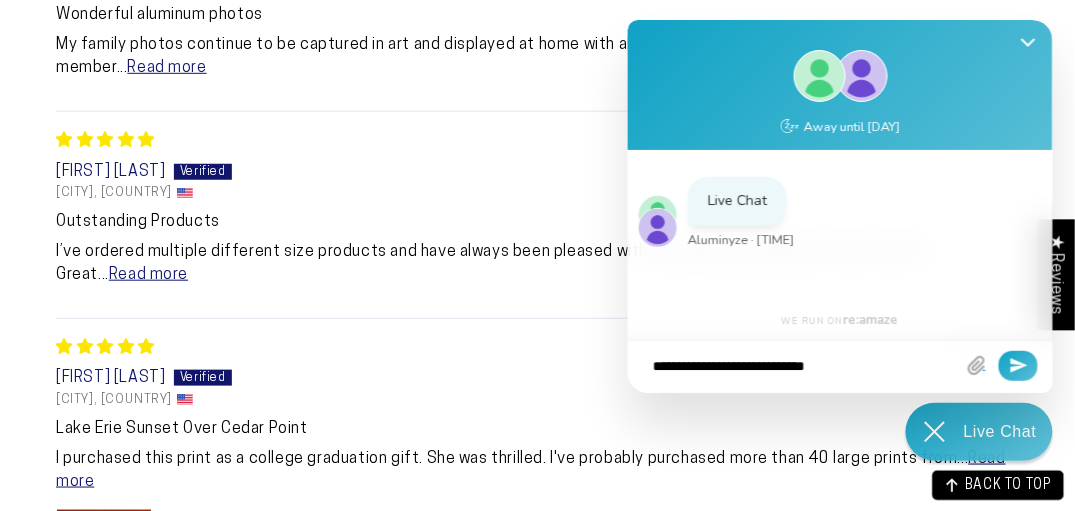 type on "**********" 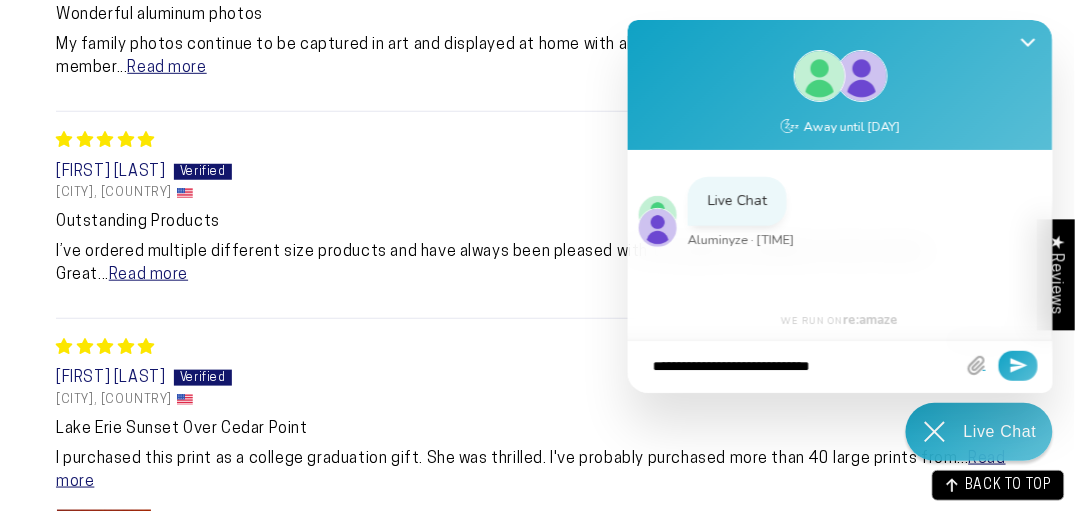 type on "**********" 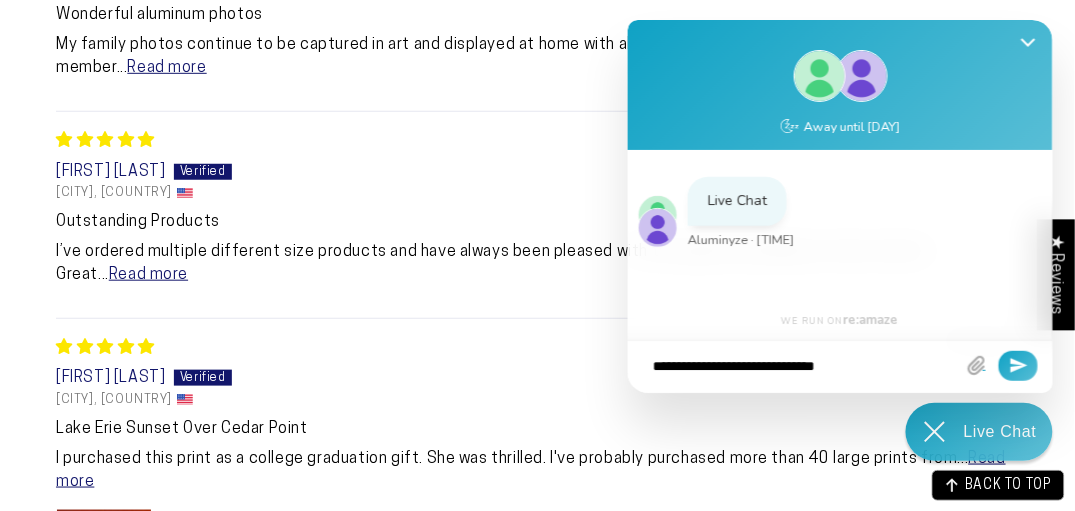 type on "**********" 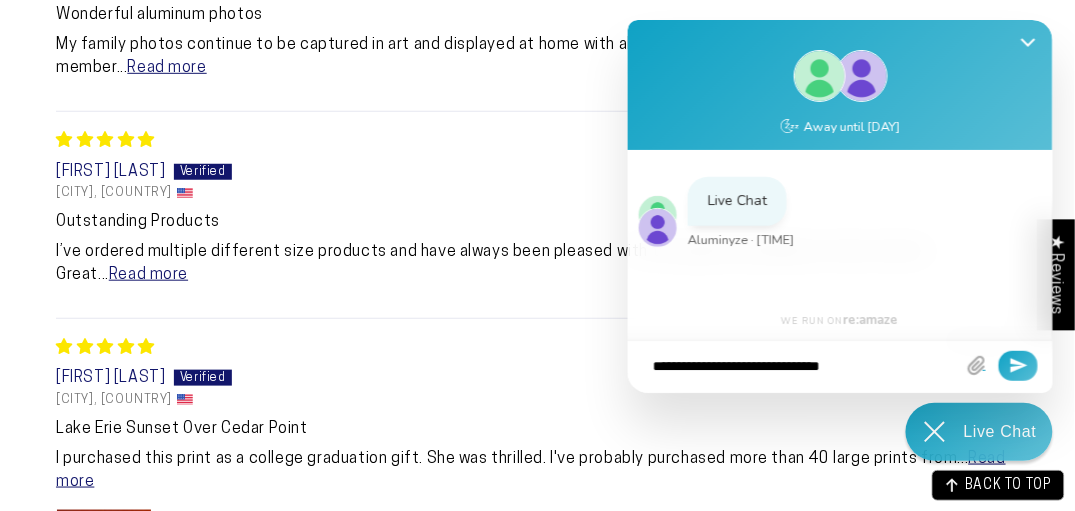 type on "**********" 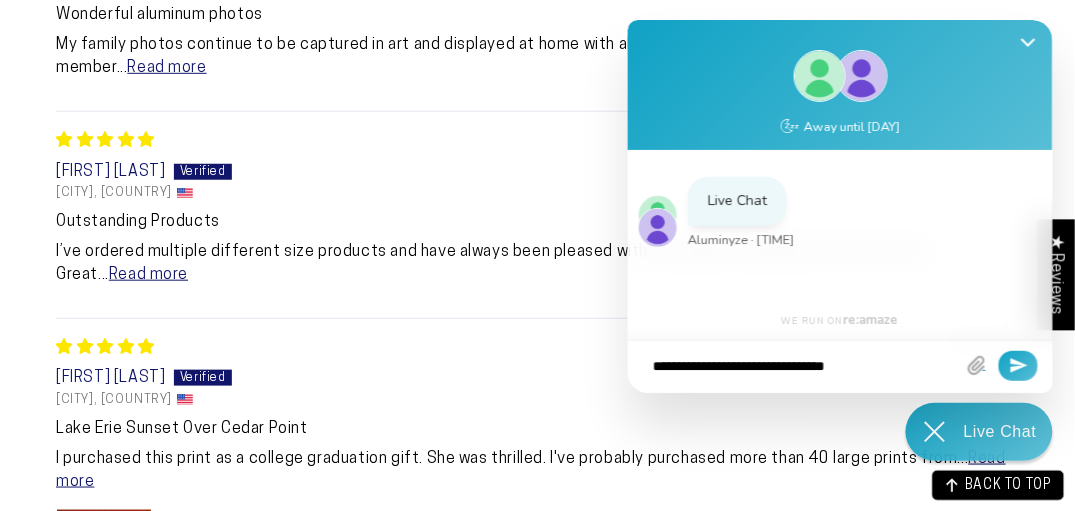type on "**********" 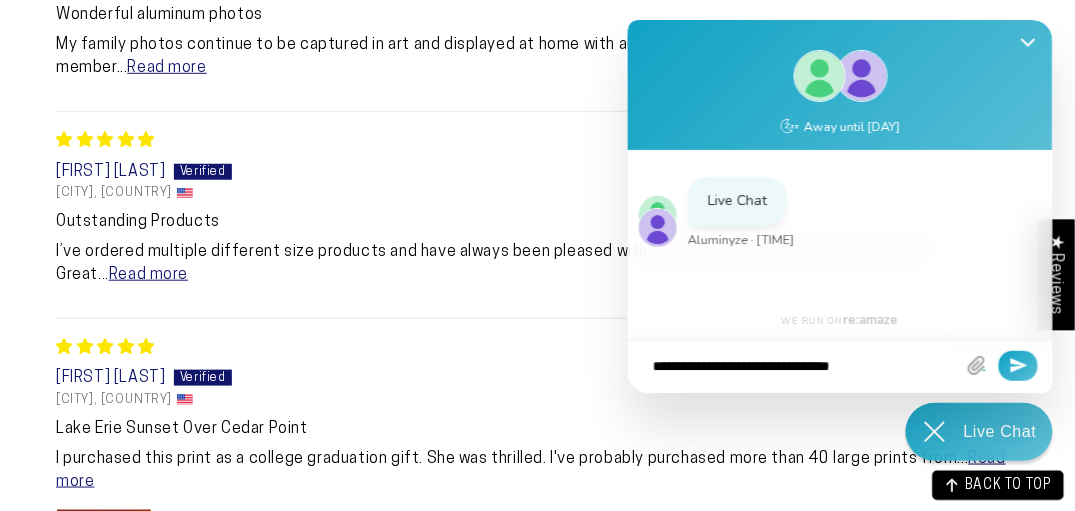 type on "**********" 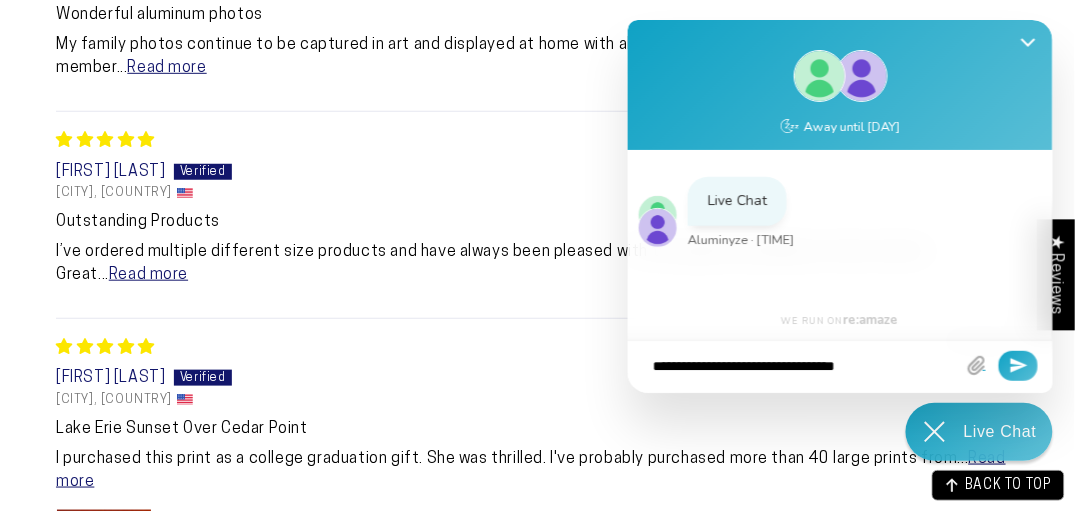 type on "**********" 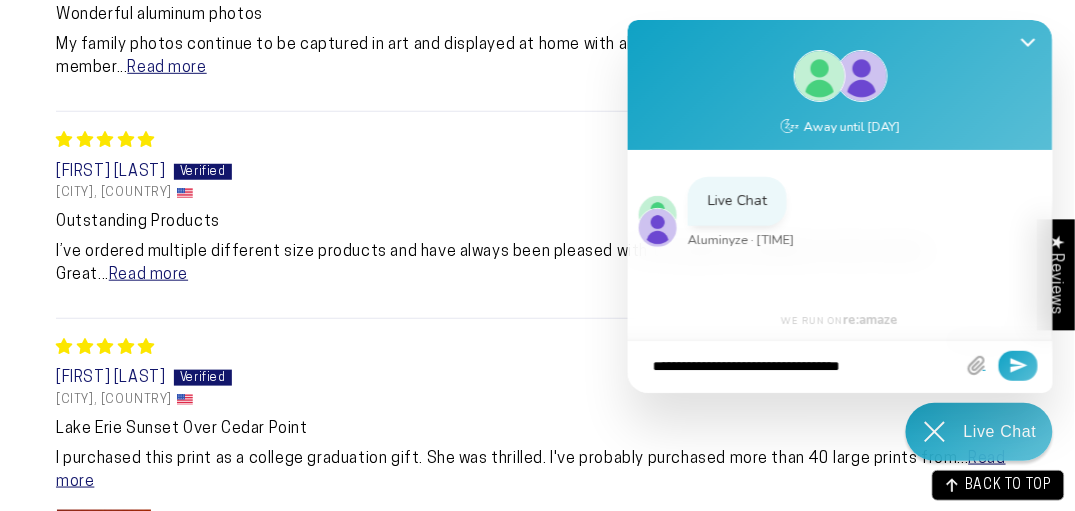 type on "**********" 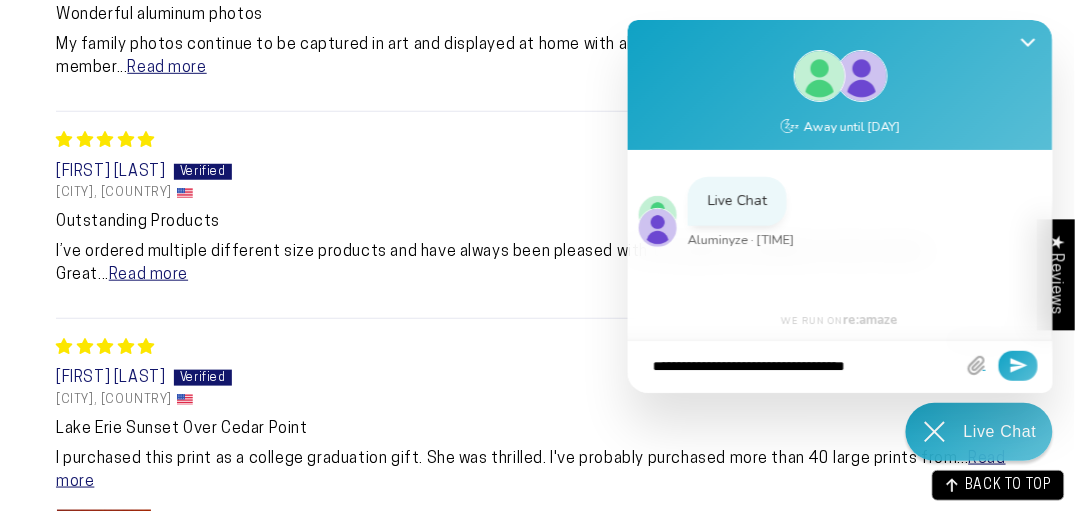type on "**********" 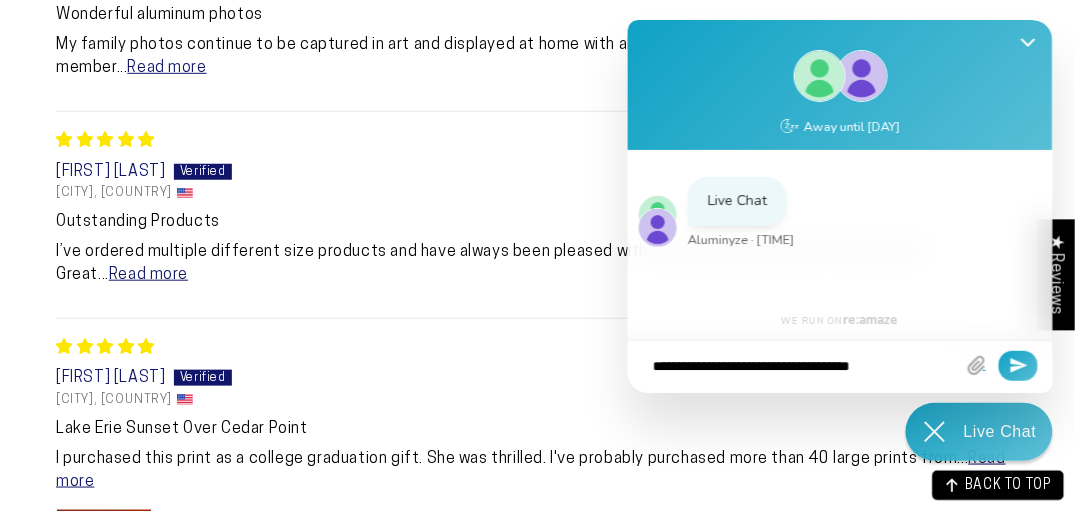 type on "**********" 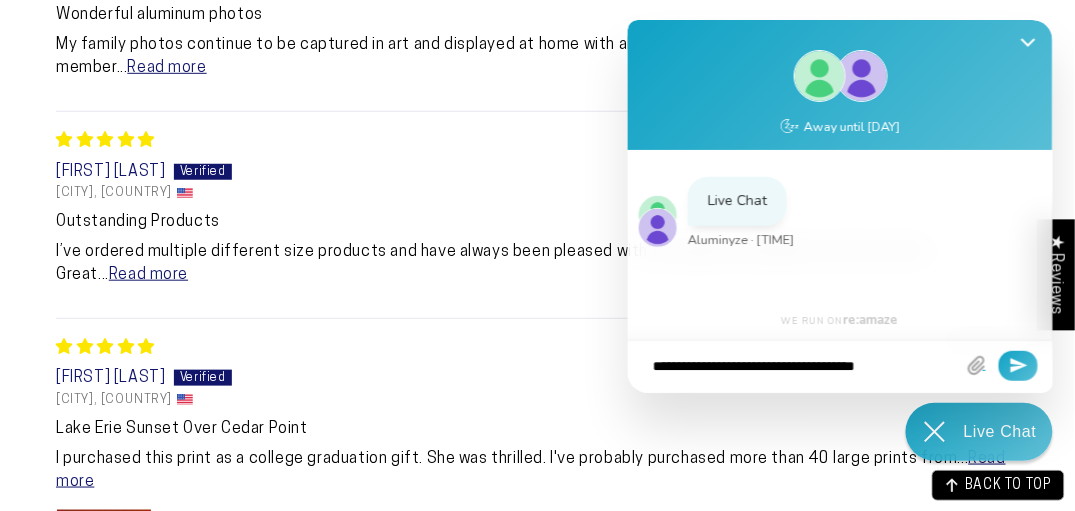 type on "**********" 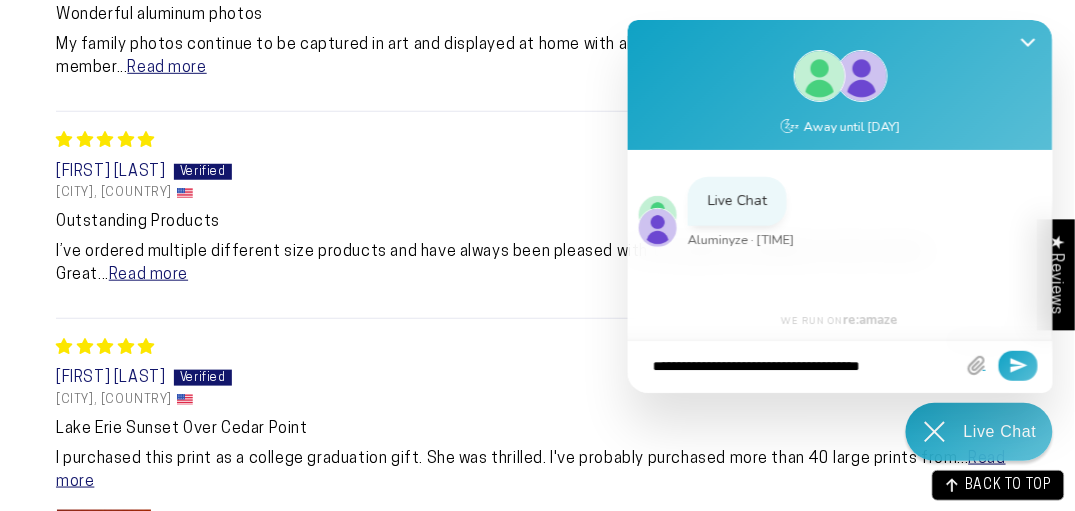type on "**********" 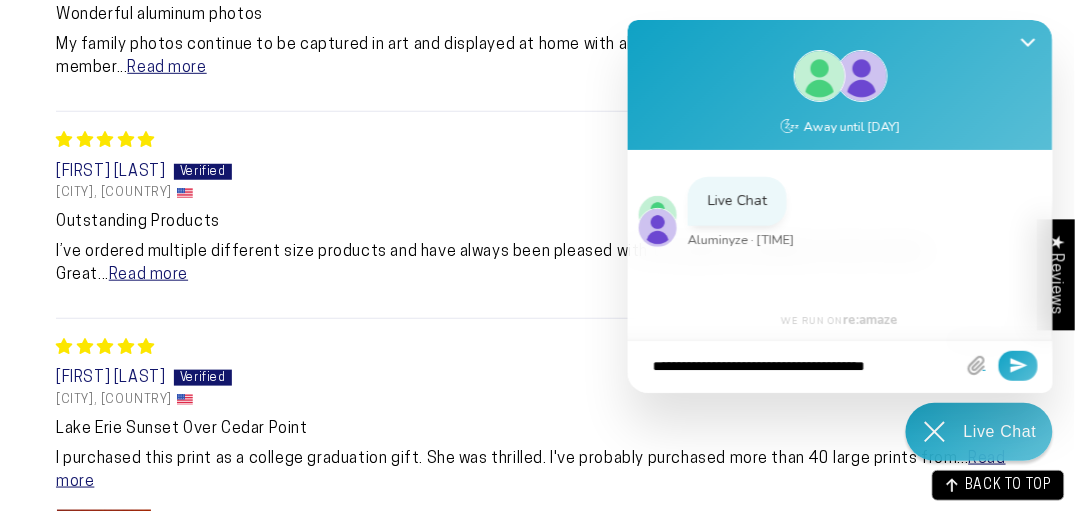 type on "**********" 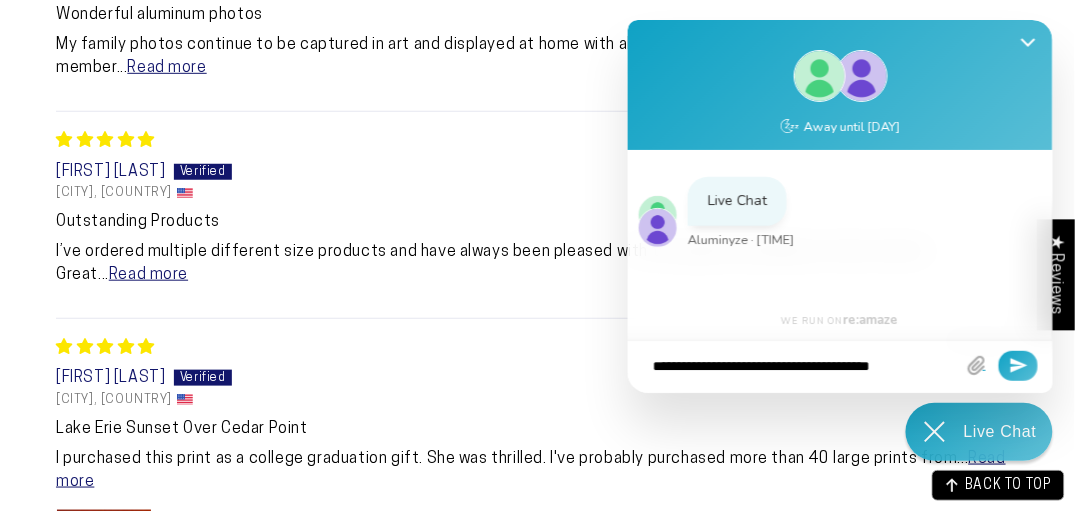 type on "**********" 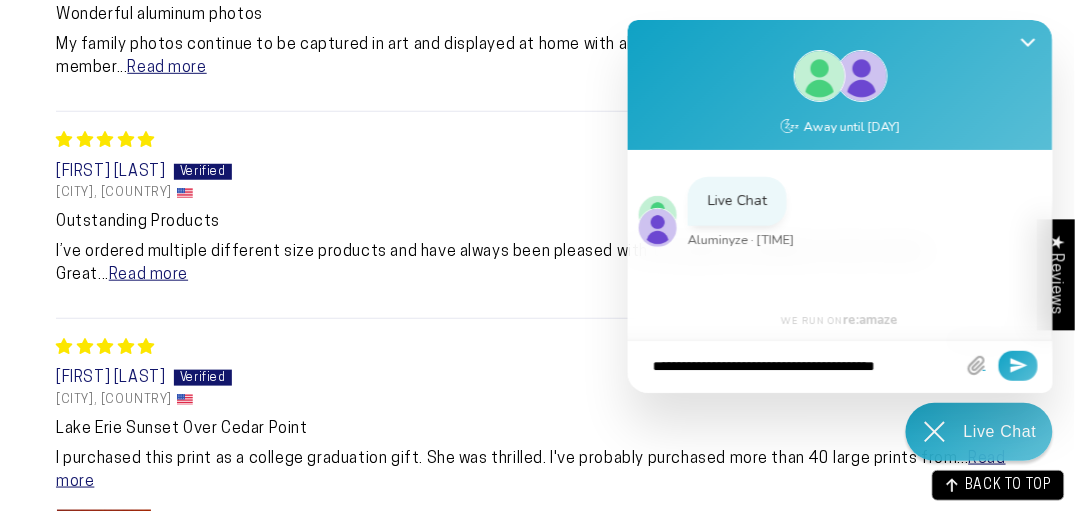 type on "**********" 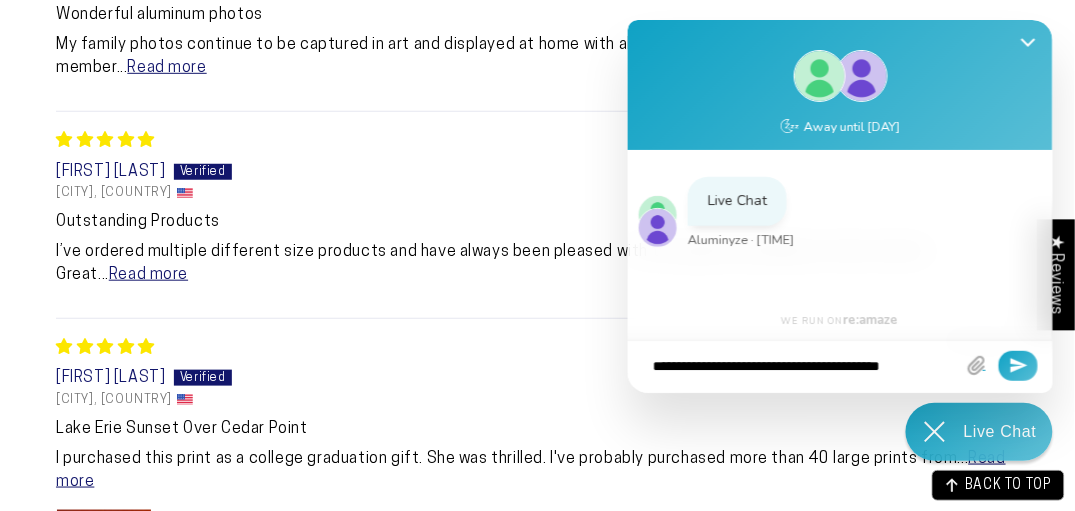 type on "**********" 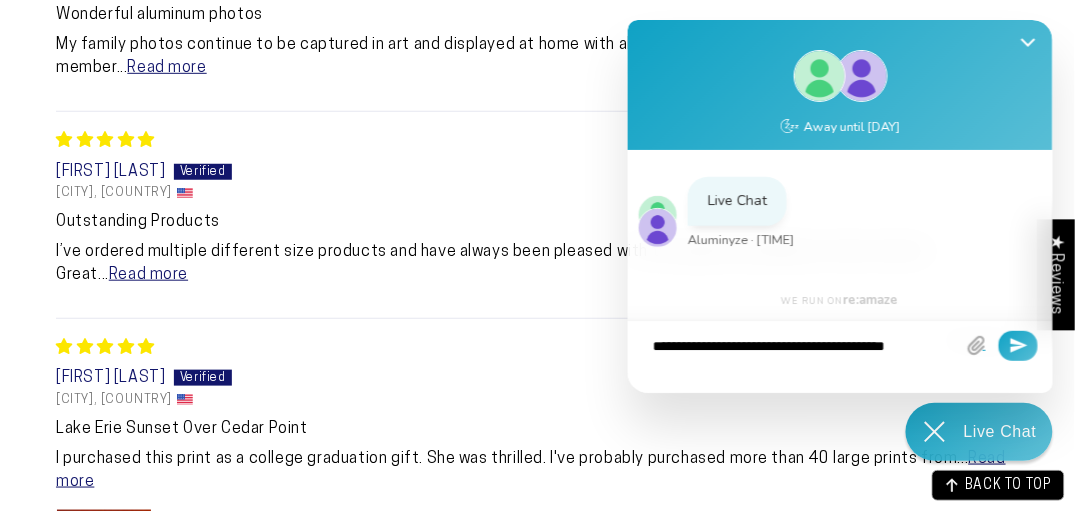 type on "**********" 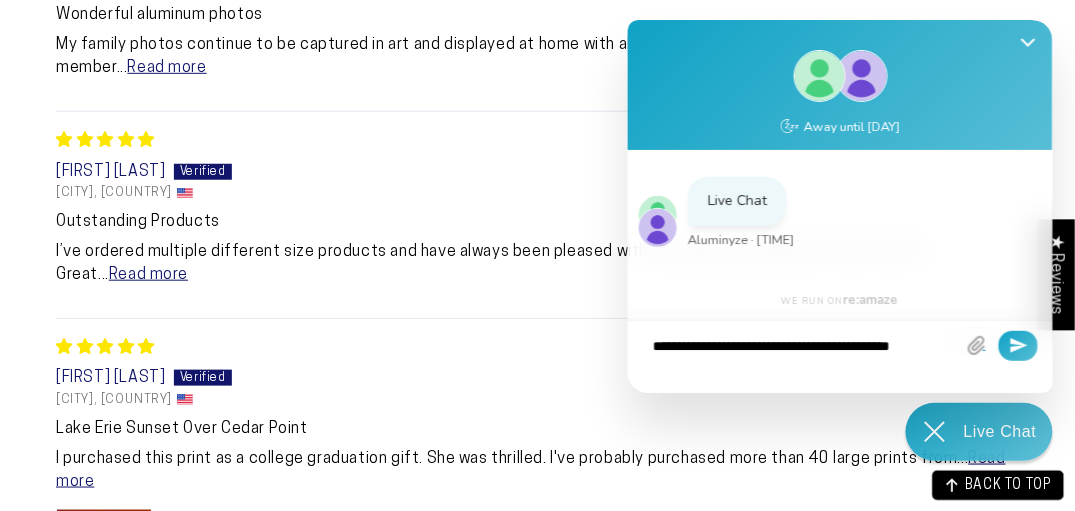 type on "**********" 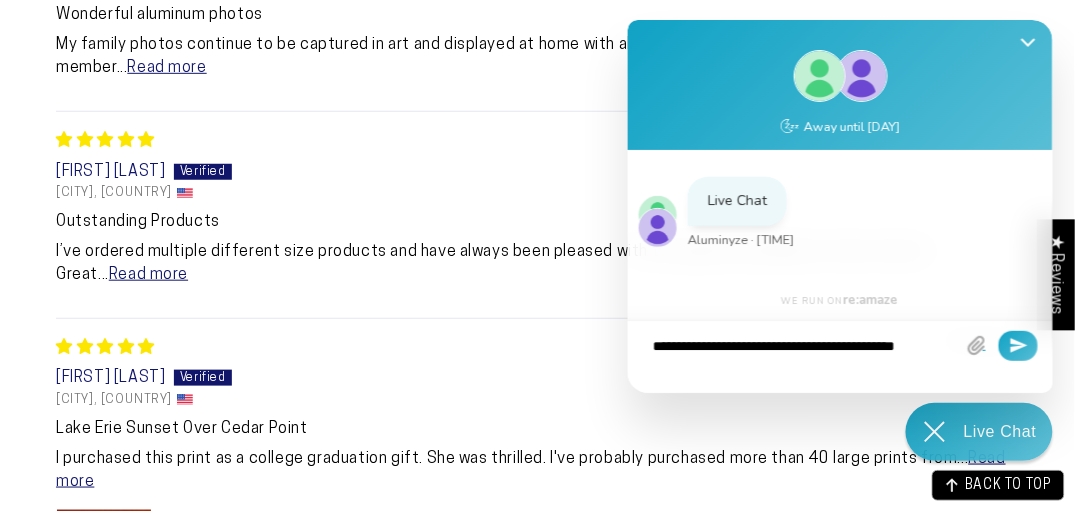 type on "**********" 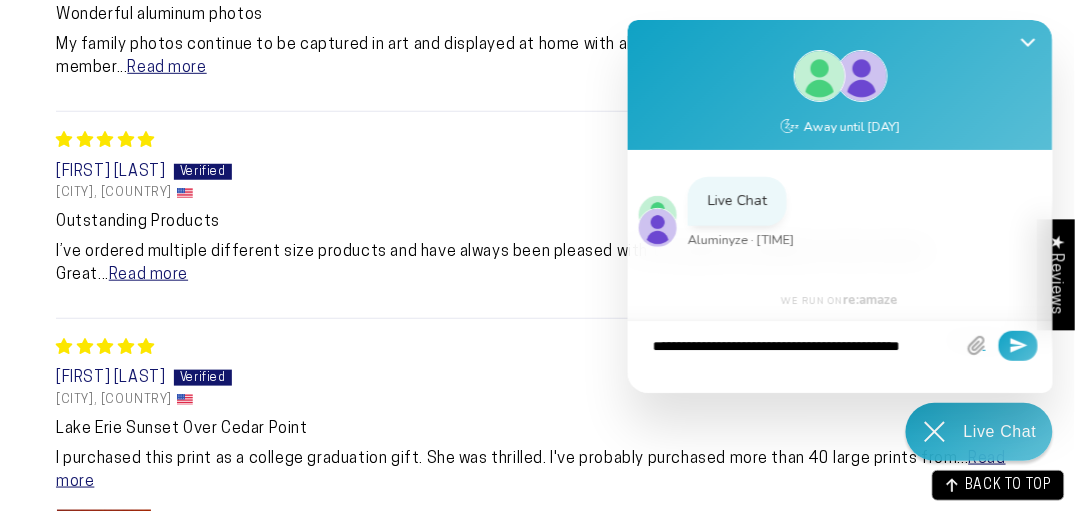 type on "**********" 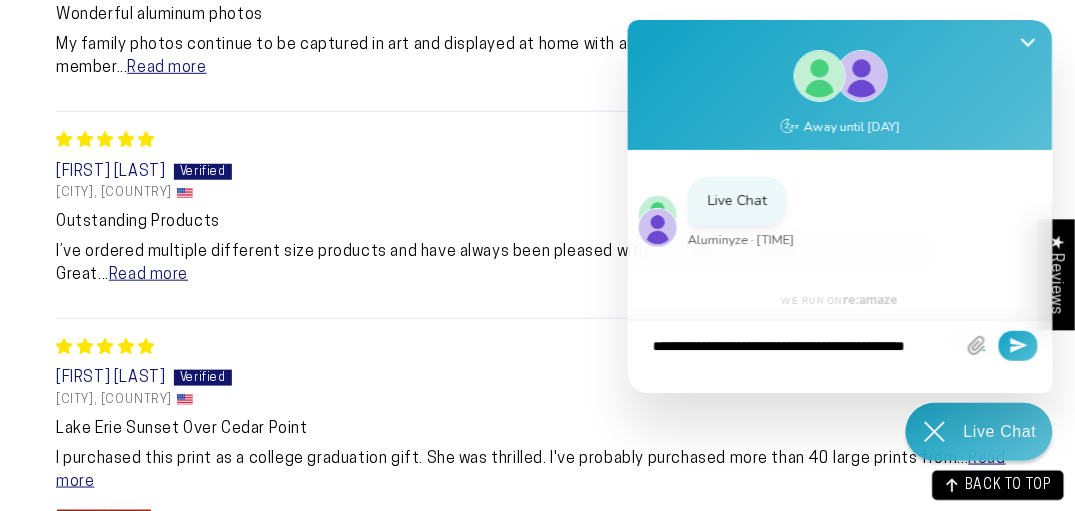 type on "**********" 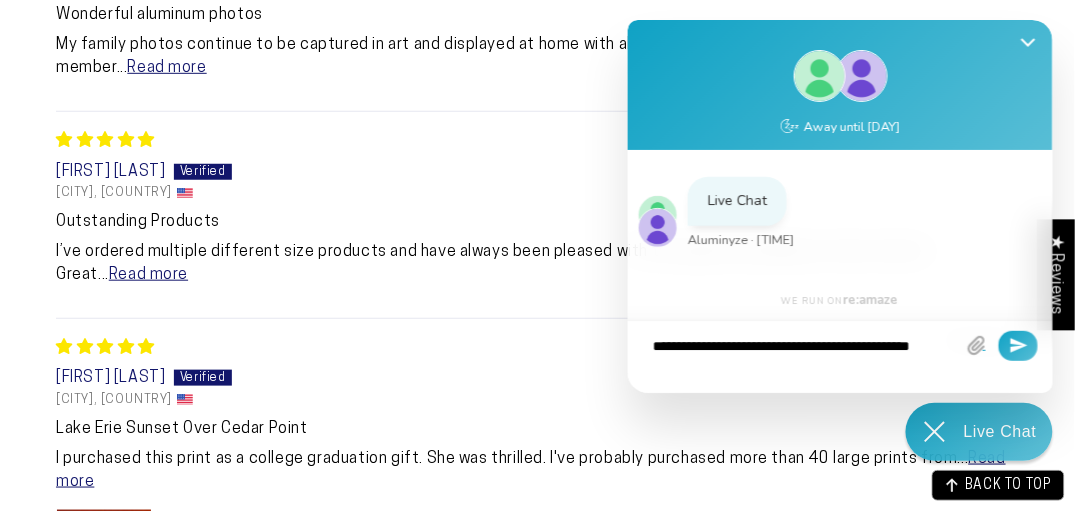 type on "**********" 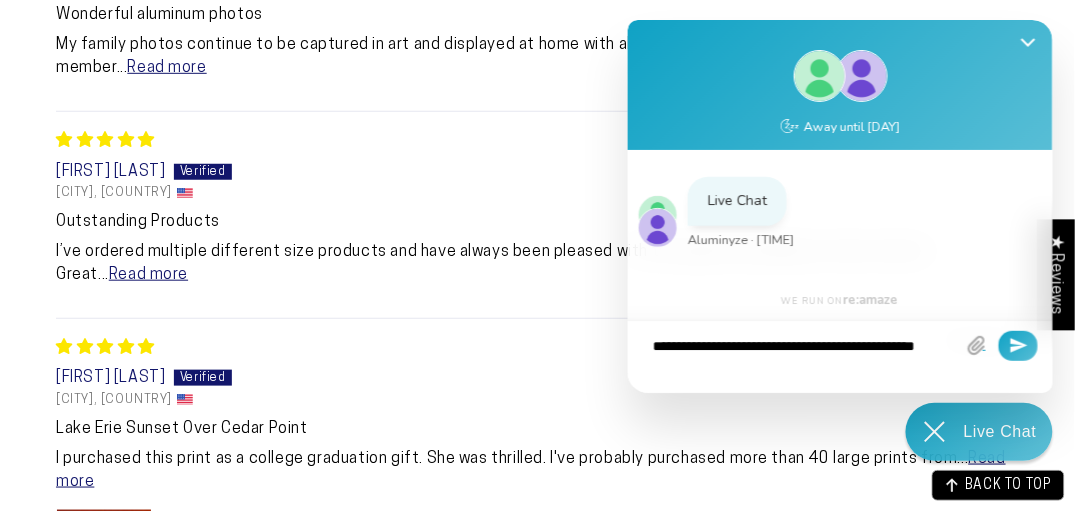 type on "**********" 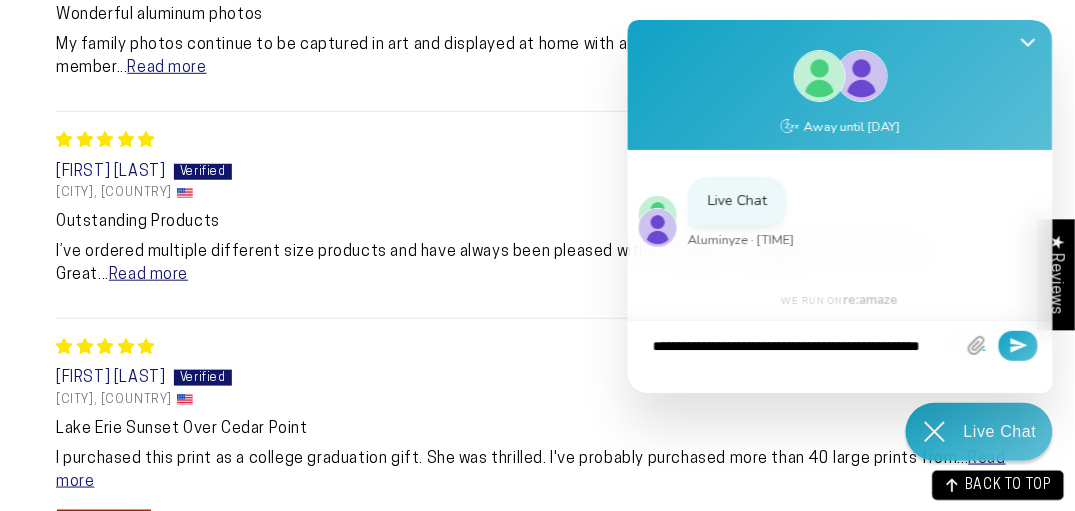 type on "**********" 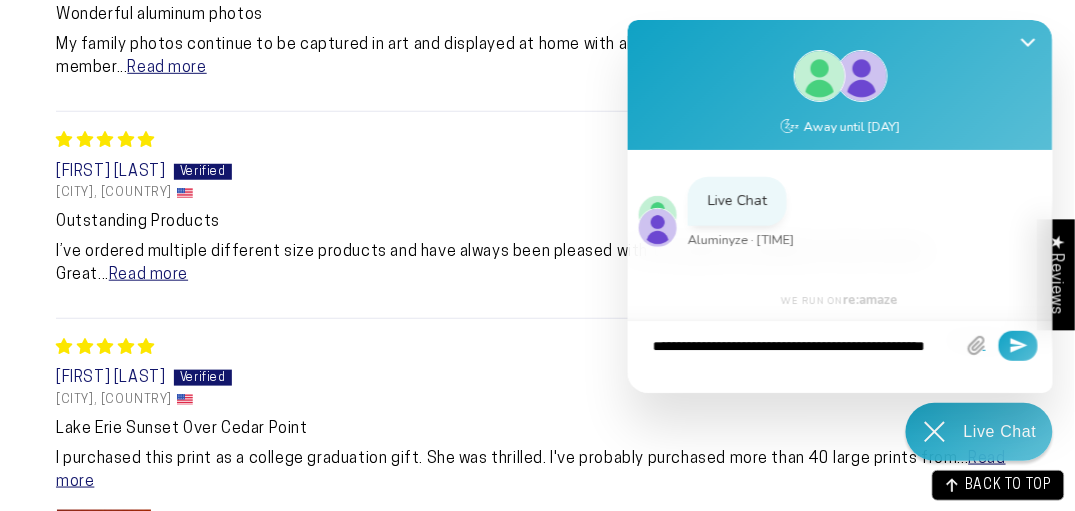 type on "**********" 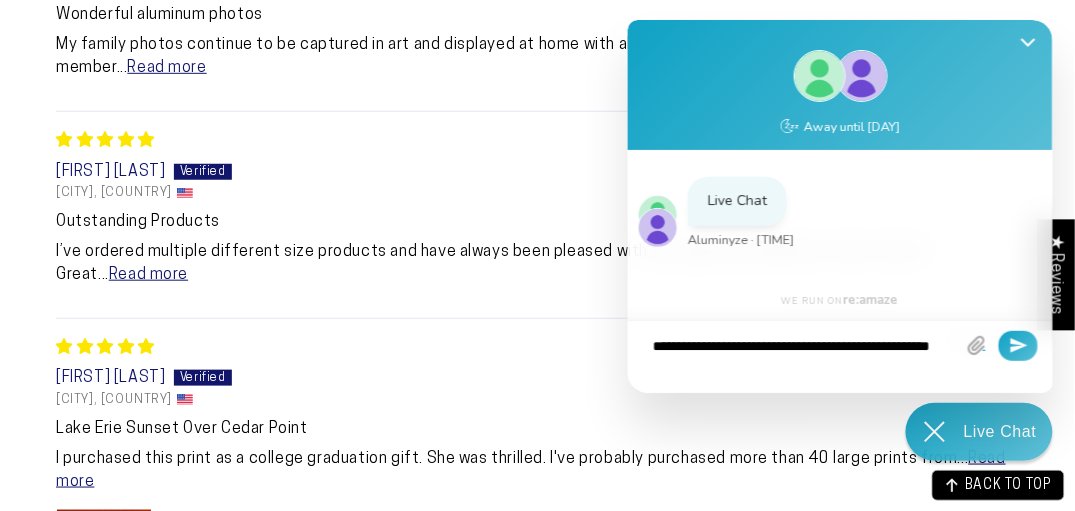 type on "**********" 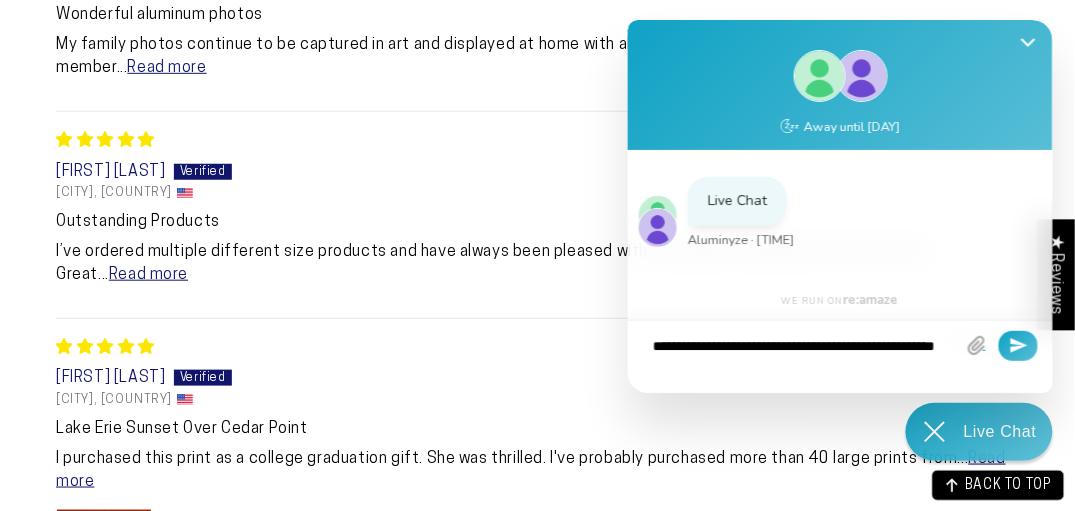 type on "**********" 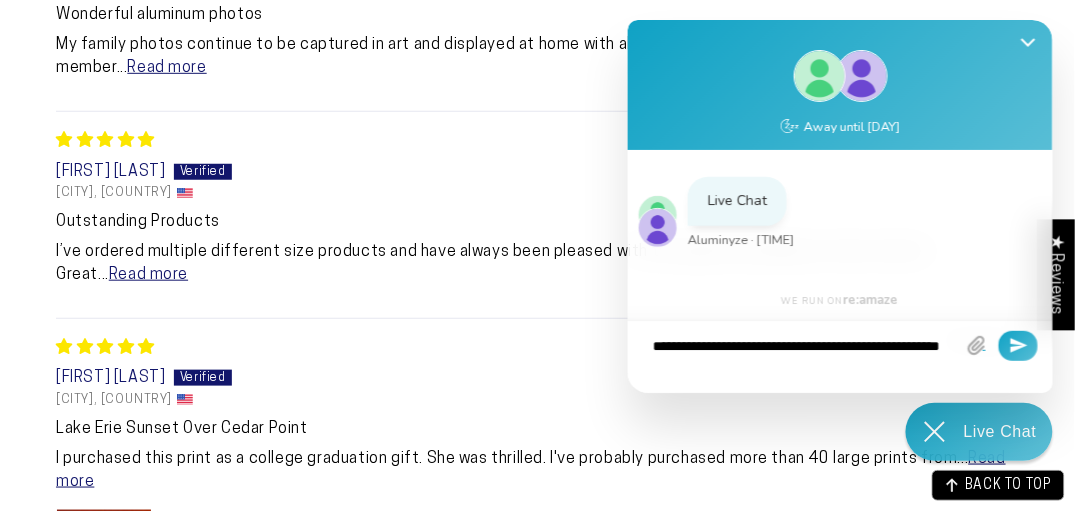 type on "**********" 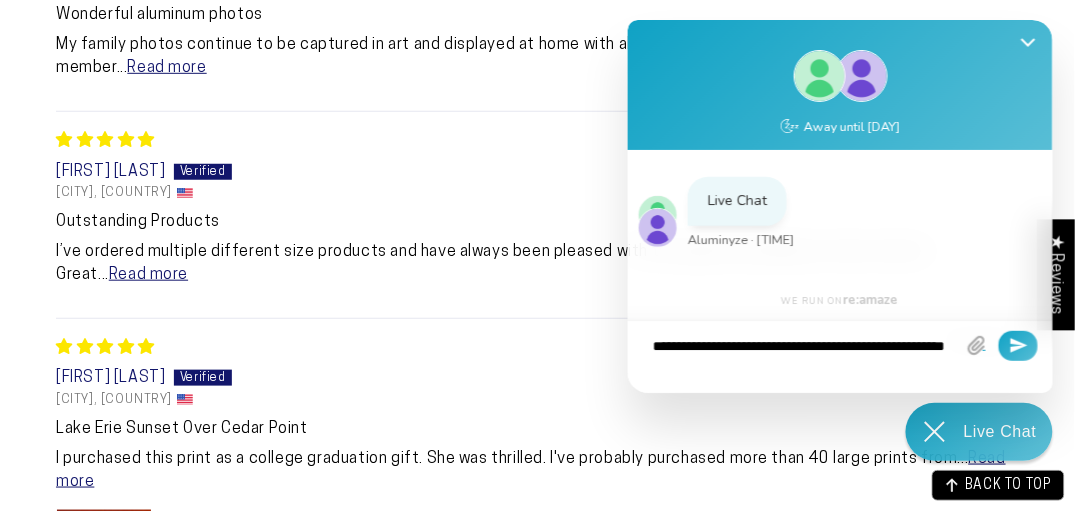 type on "**********" 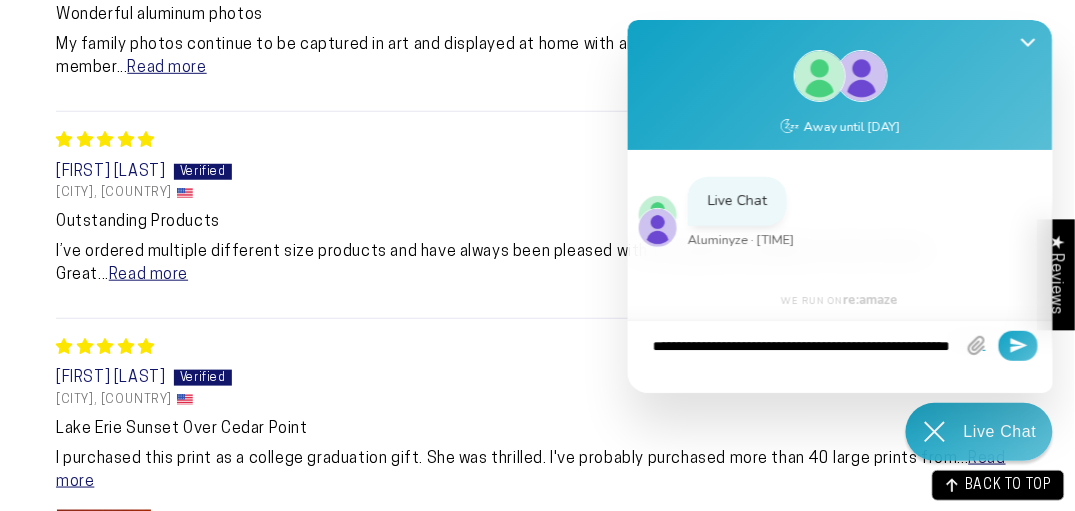 type on "**********" 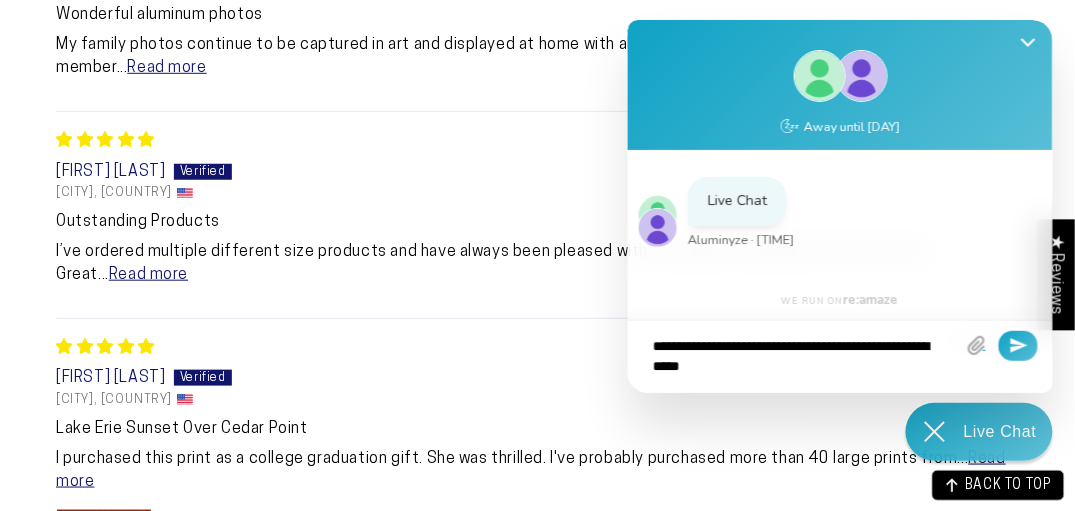 type on "**********" 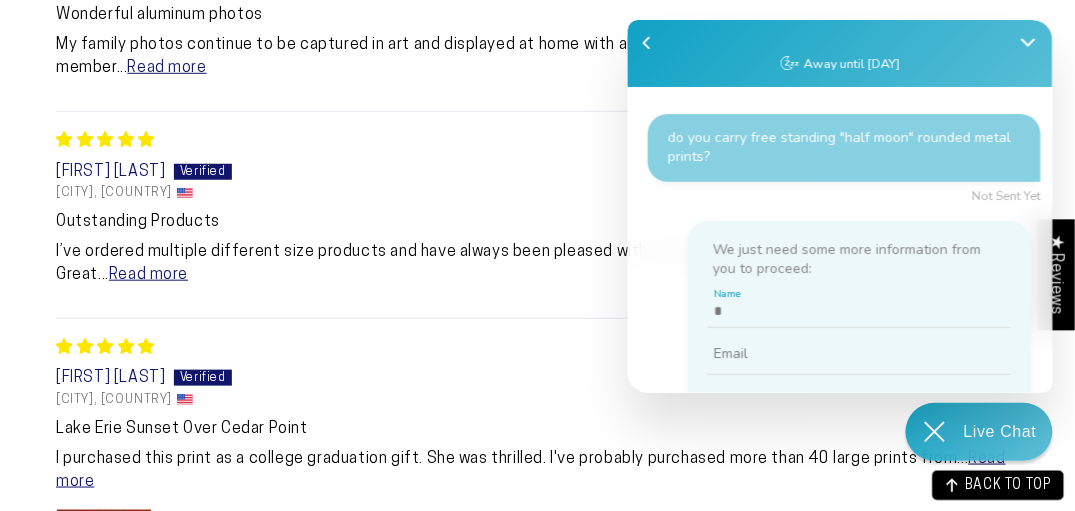 scroll, scrollTop: 119, scrollLeft: 0, axis: vertical 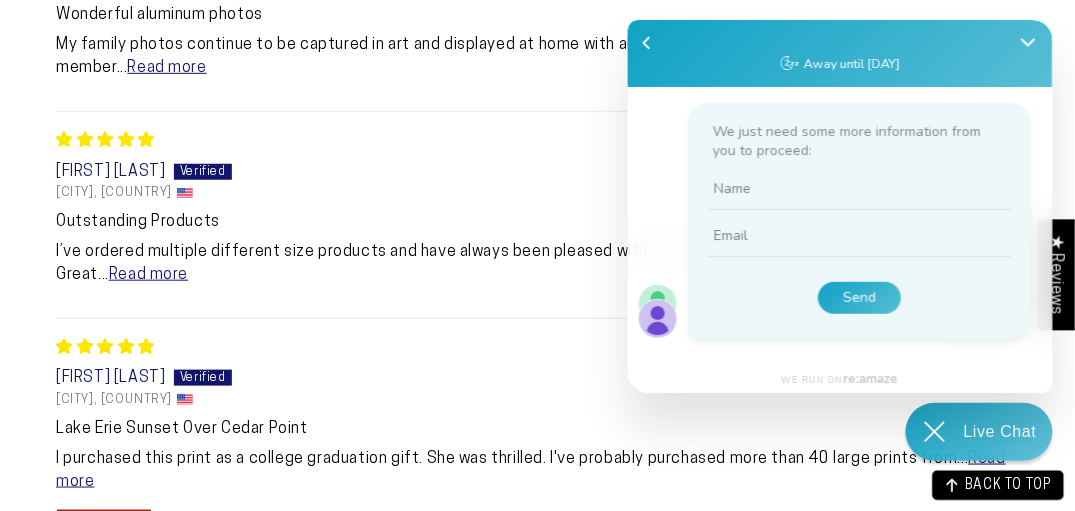 click on "Email" at bounding box center [864, 235] 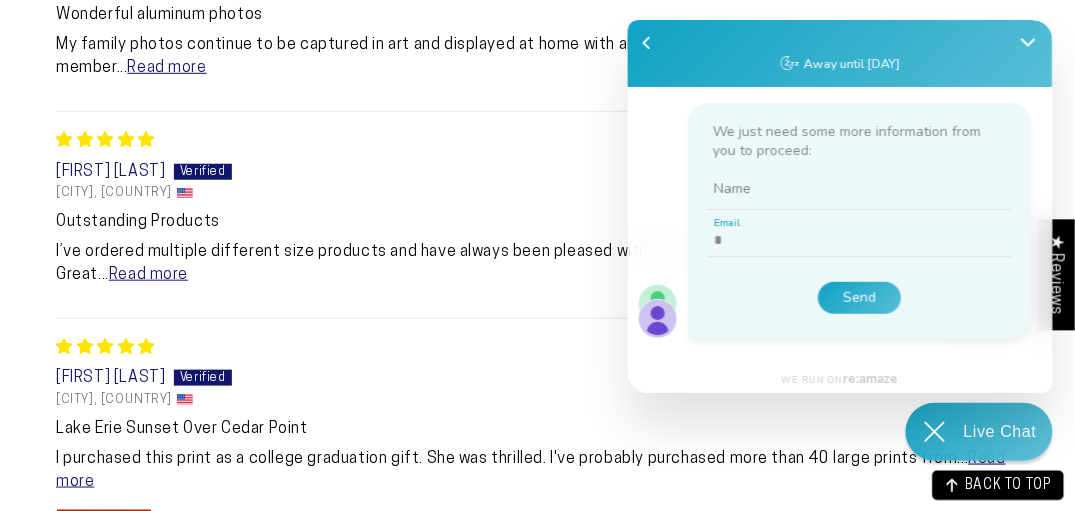 click on "Email" at bounding box center [858, 237] 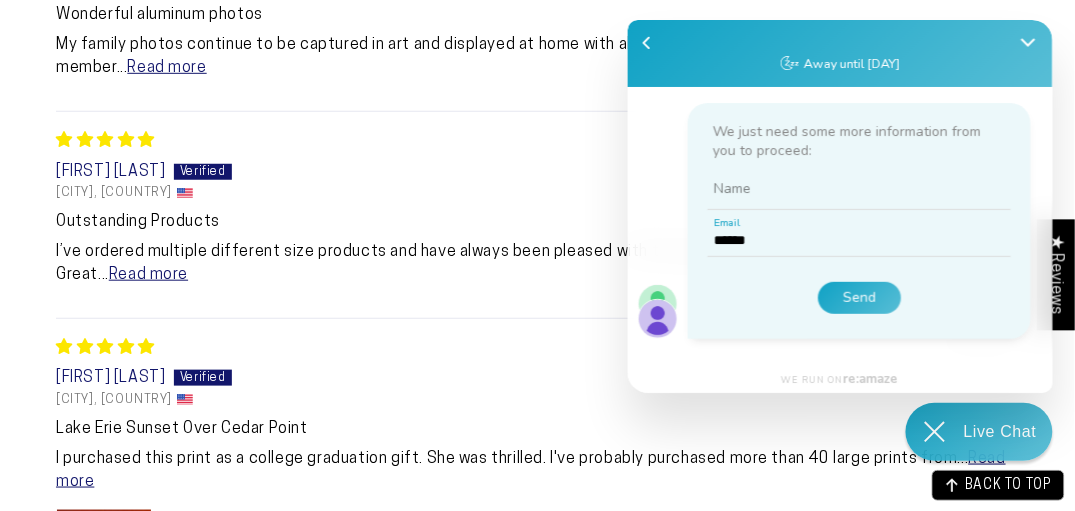 type on "**********" 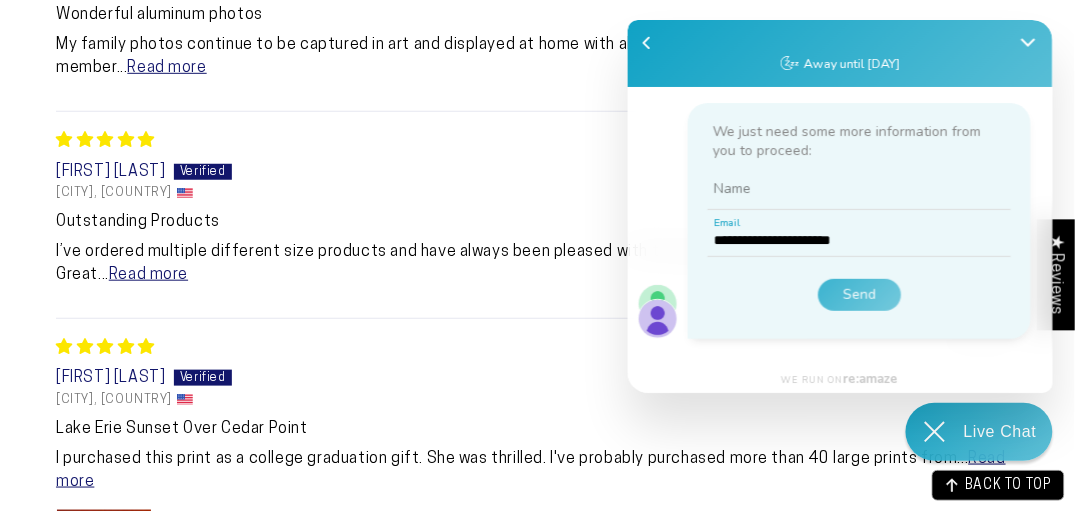 click on "Send" at bounding box center [858, 294] 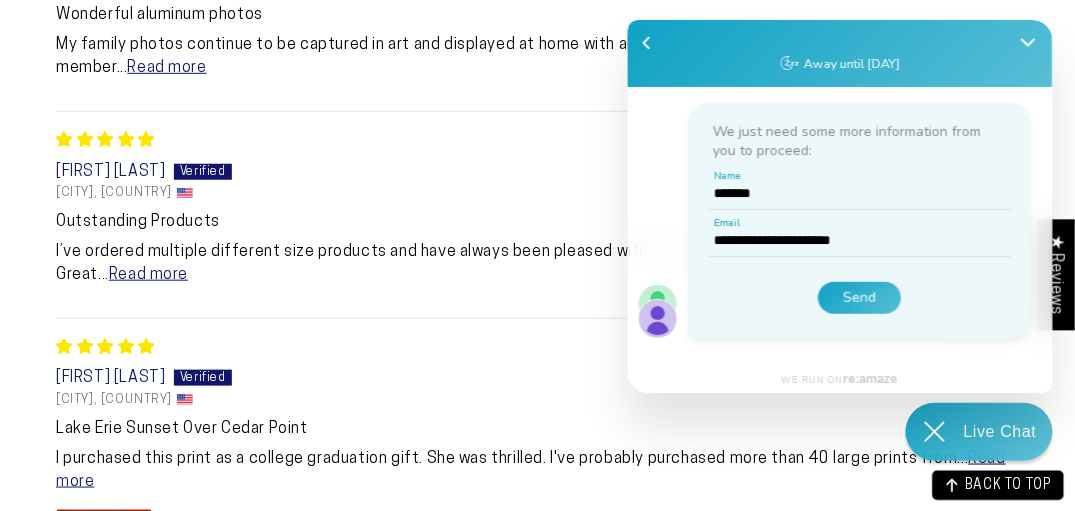 type on "**********" 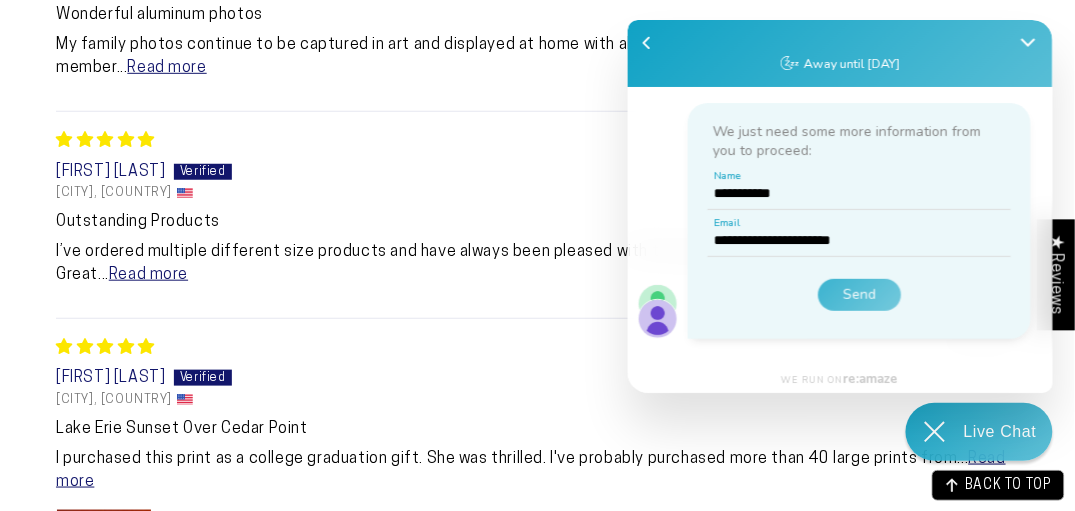click on "Send" at bounding box center (858, 294) 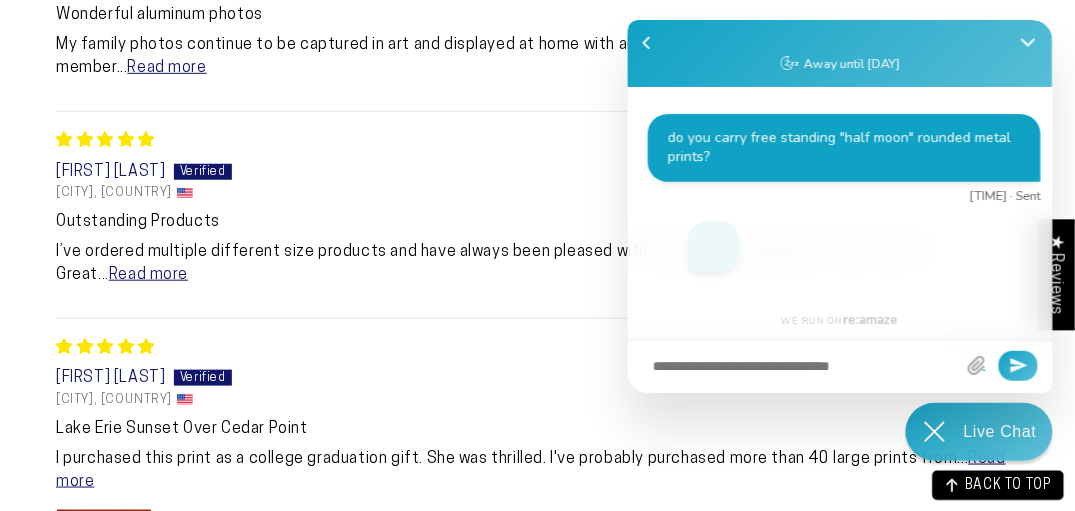 scroll, scrollTop: 0, scrollLeft: 0, axis: both 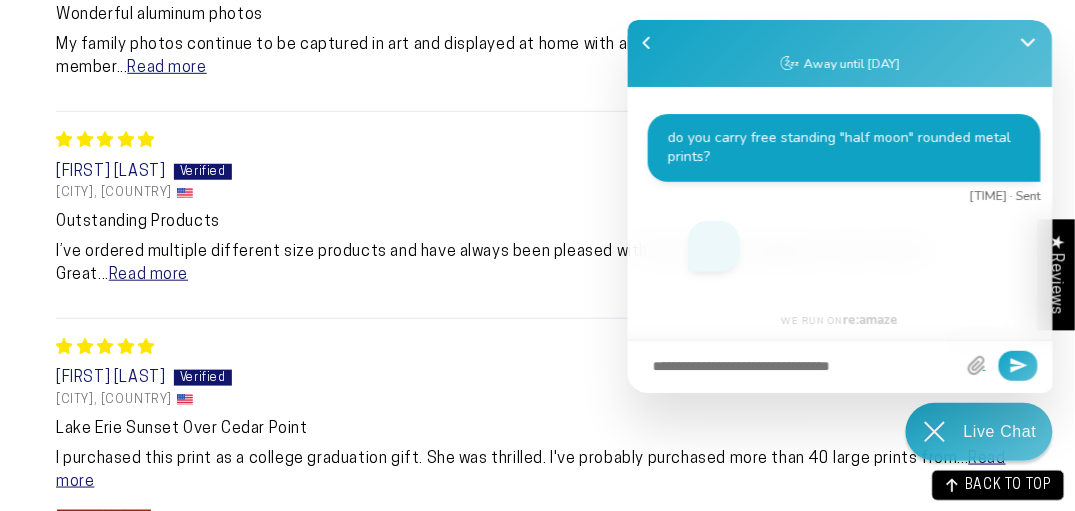 click on "." at bounding box center [713, 244] 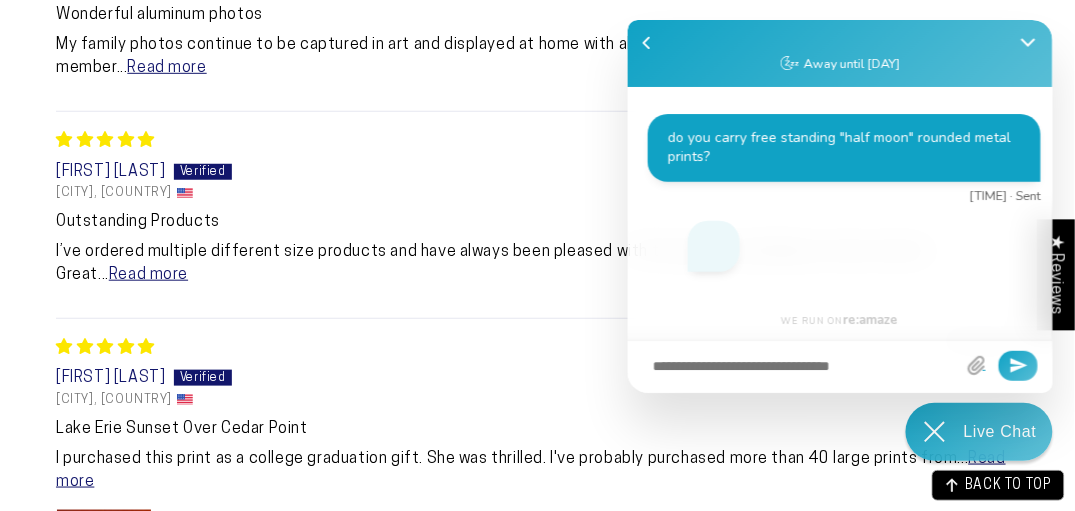 type on "*" 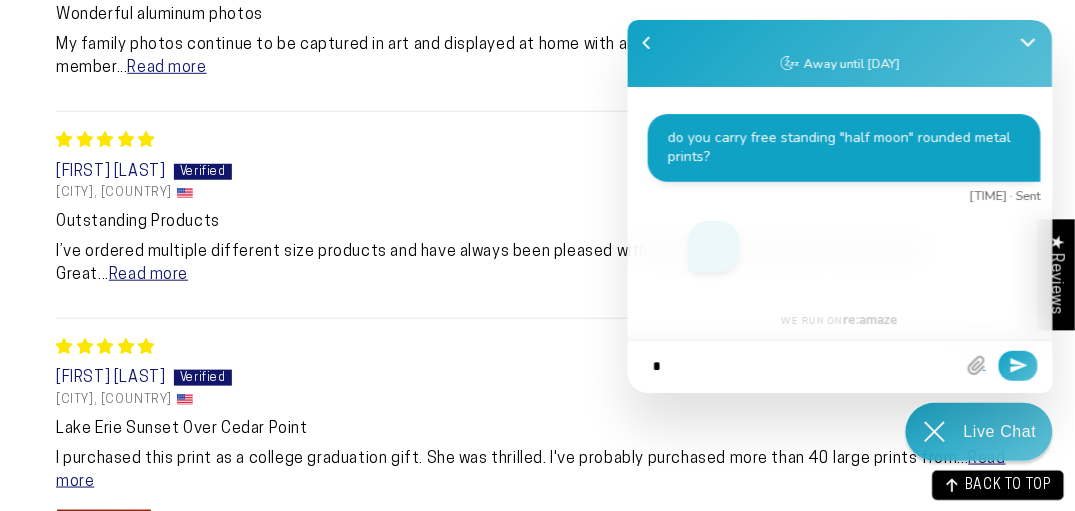 type on "**" 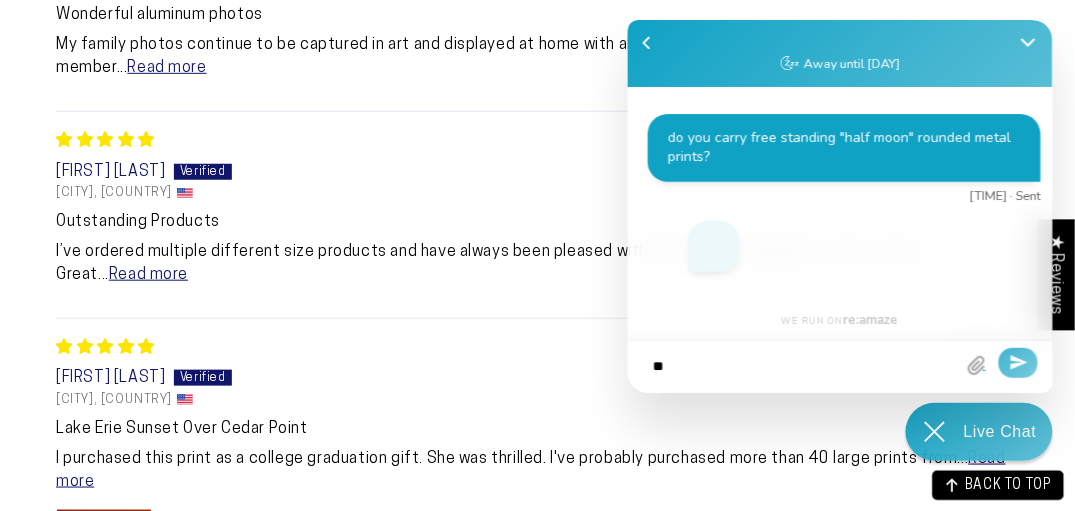 type on "**" 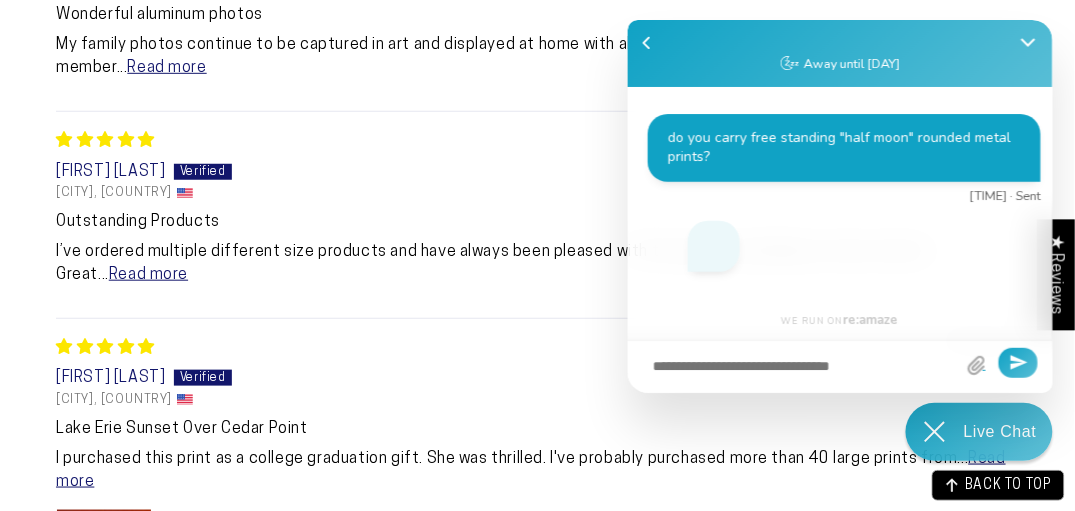 scroll, scrollTop: 1, scrollLeft: 0, axis: vertical 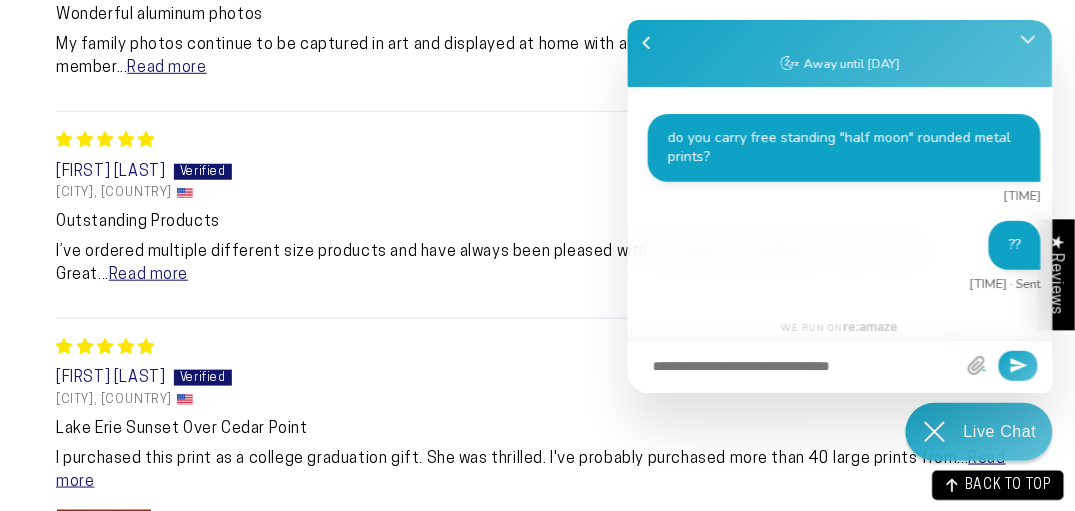 click 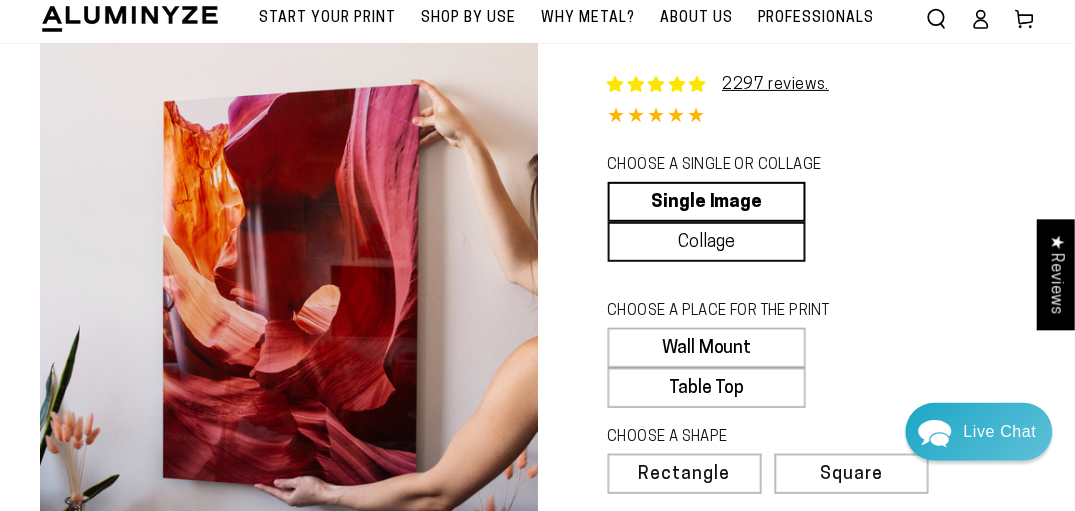 scroll, scrollTop: 0, scrollLeft: 0, axis: both 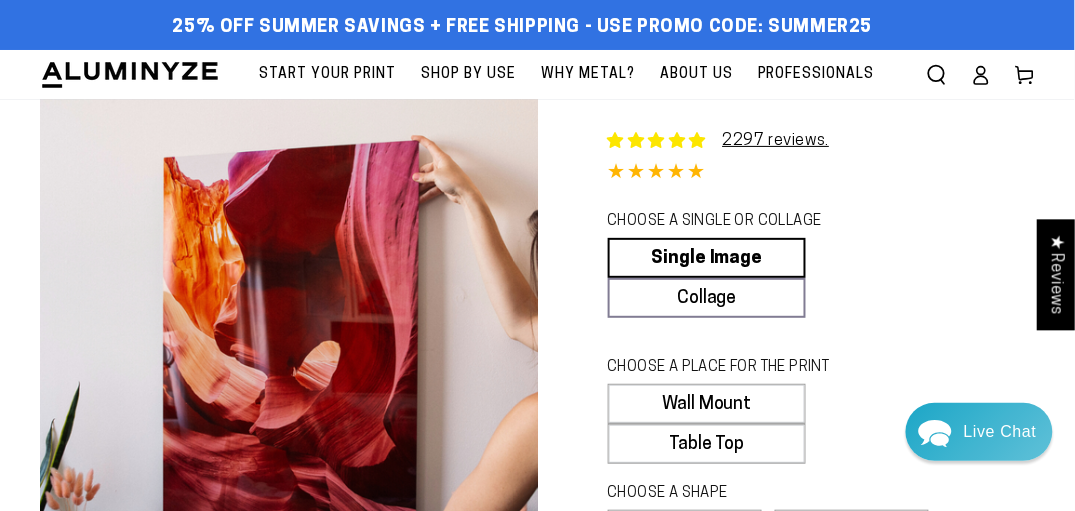 click on "Why Metal?" at bounding box center (588, 74) 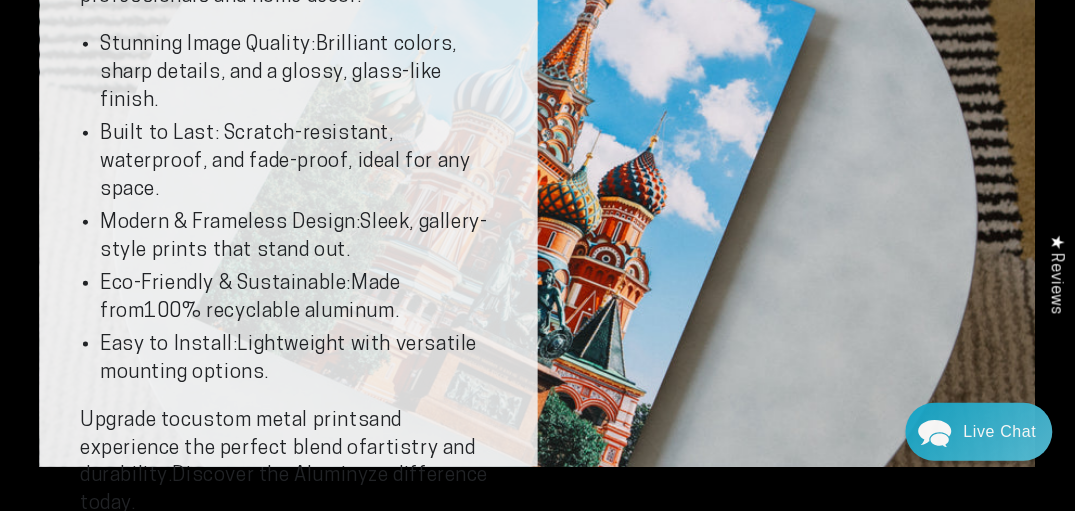 scroll, scrollTop: 466, scrollLeft: 0, axis: vertical 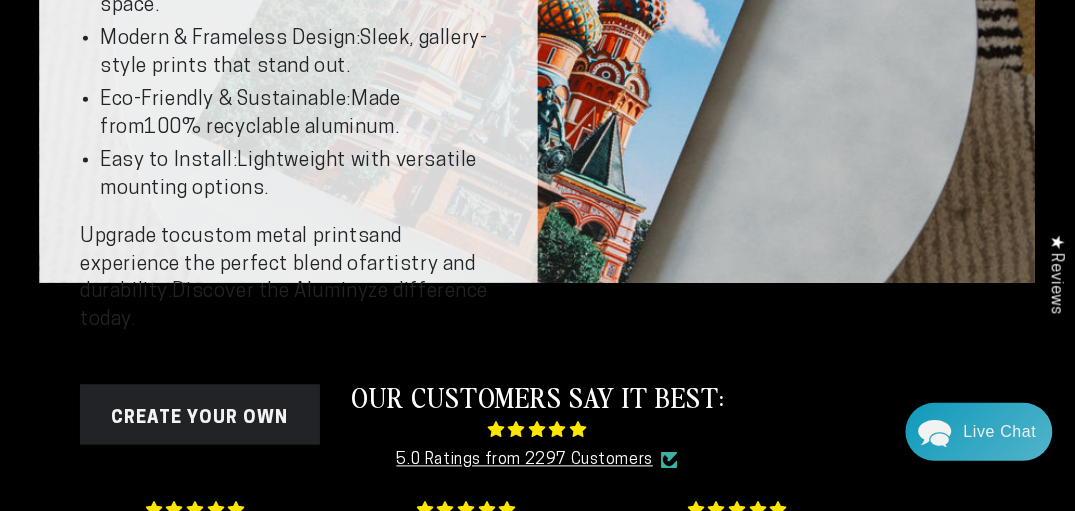 click on "Create Your Own" at bounding box center [200, 415] 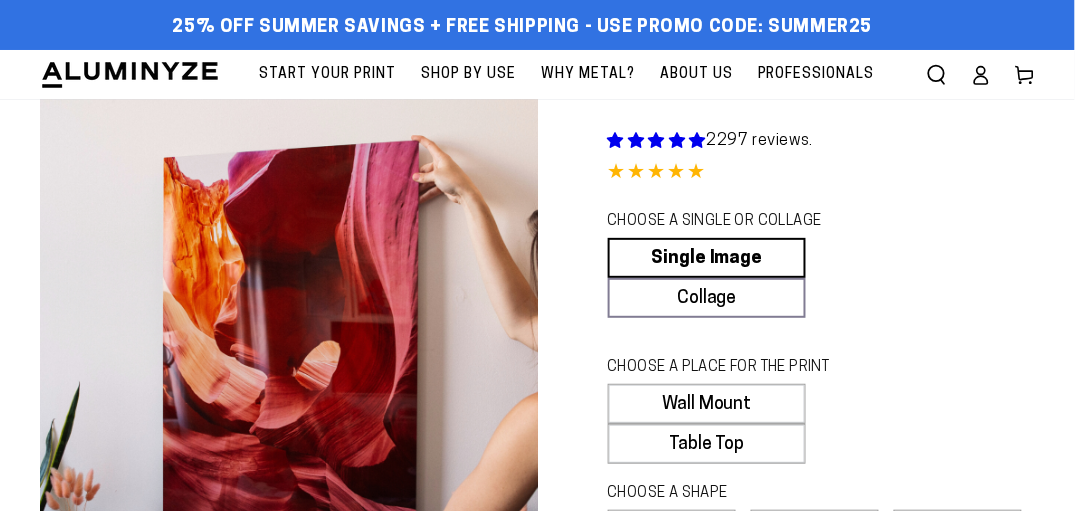 scroll, scrollTop: 0, scrollLeft: 0, axis: both 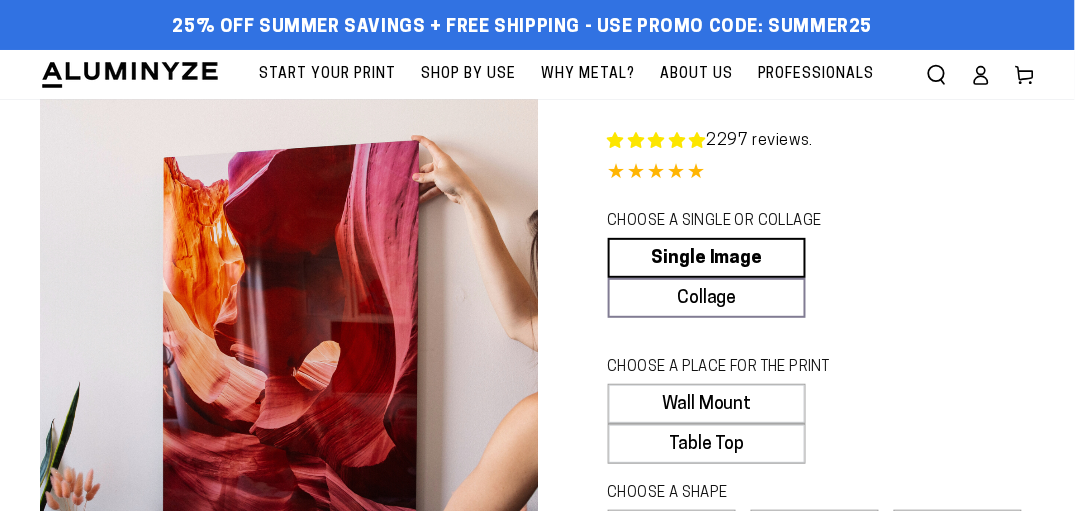 select on "**********" 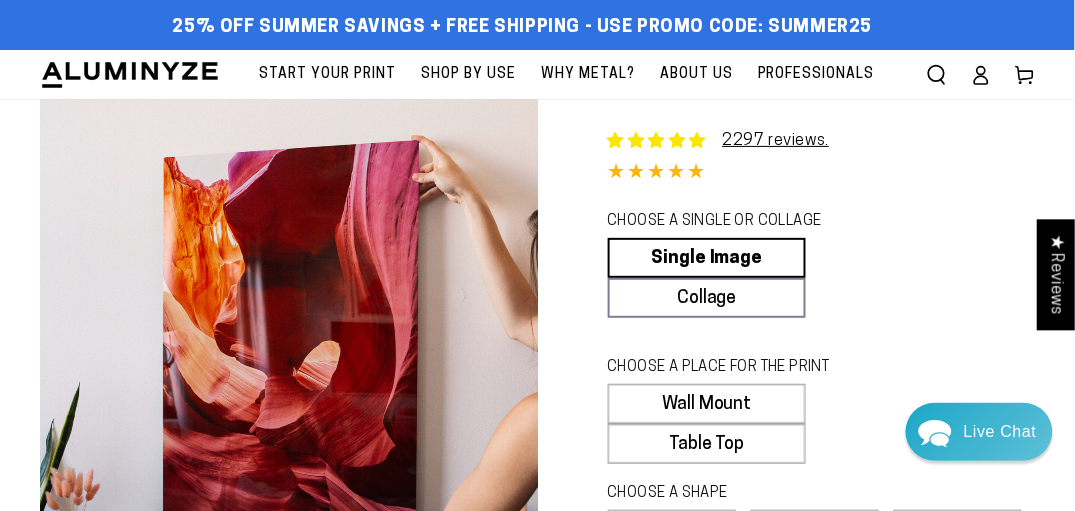 scroll, scrollTop: 0, scrollLeft: 0, axis: both 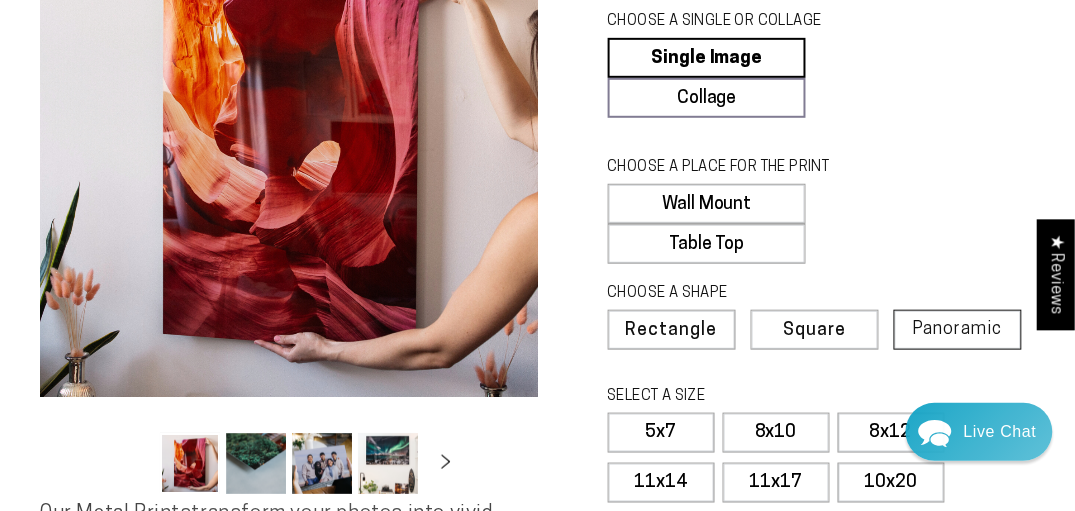 click on "Panoramic" at bounding box center (958, 329) 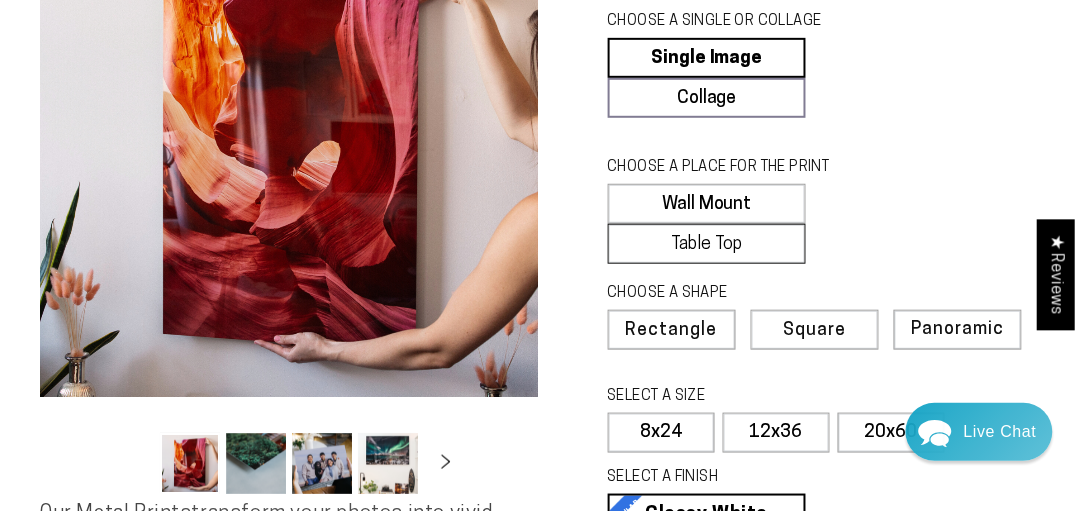 click on "Table Top" at bounding box center [707, 244] 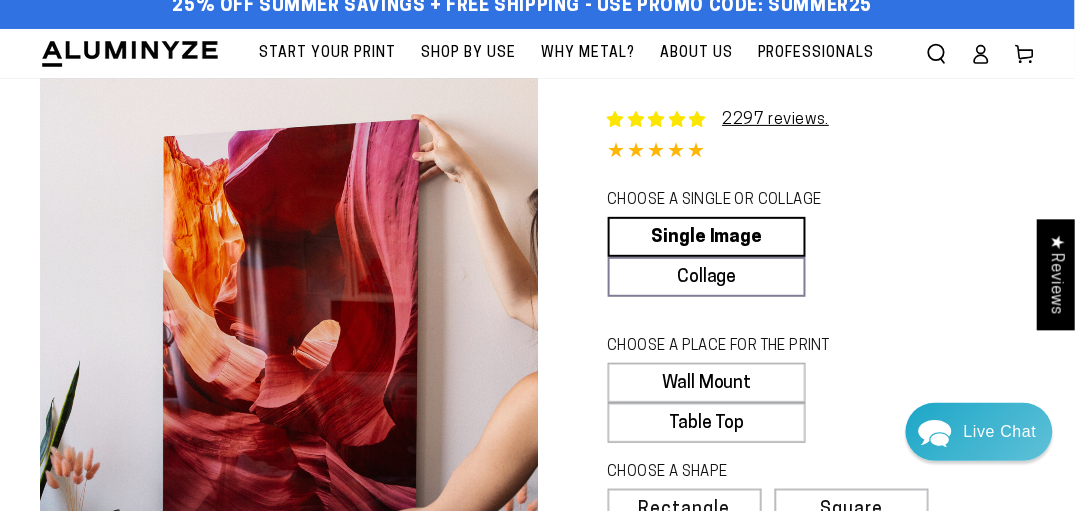 scroll, scrollTop: 0, scrollLeft: 0, axis: both 